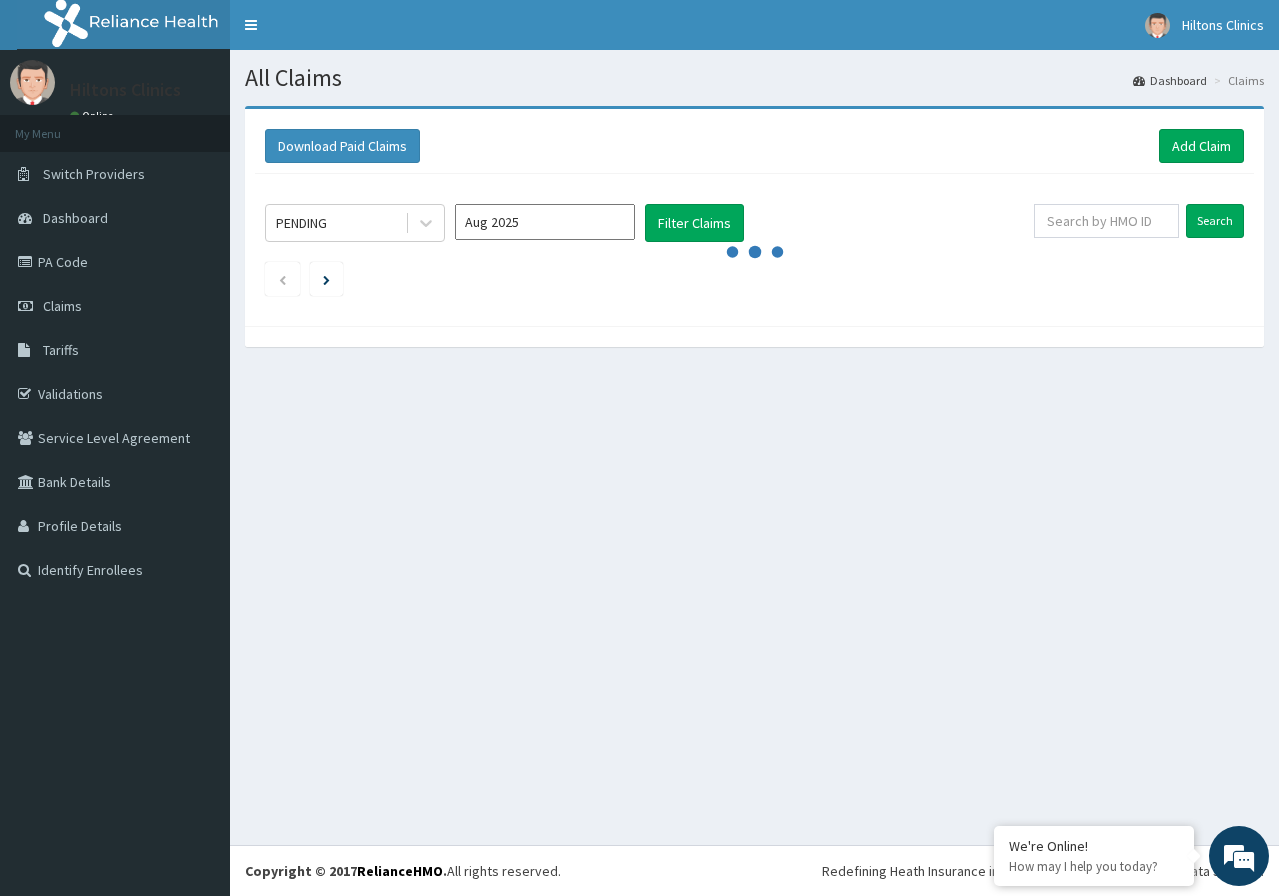 scroll, scrollTop: 0, scrollLeft: 0, axis: both 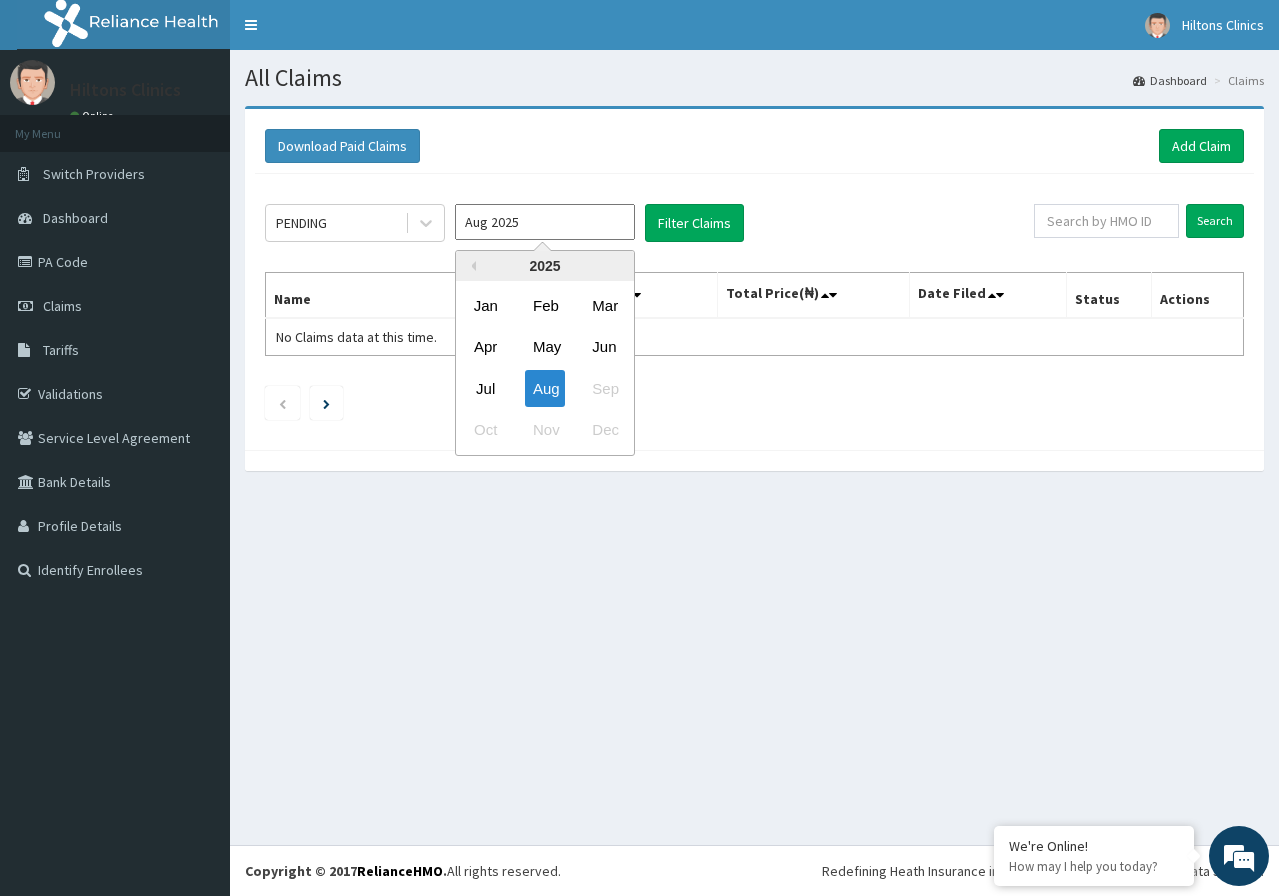 click on "Aug 2025" at bounding box center [545, 222] 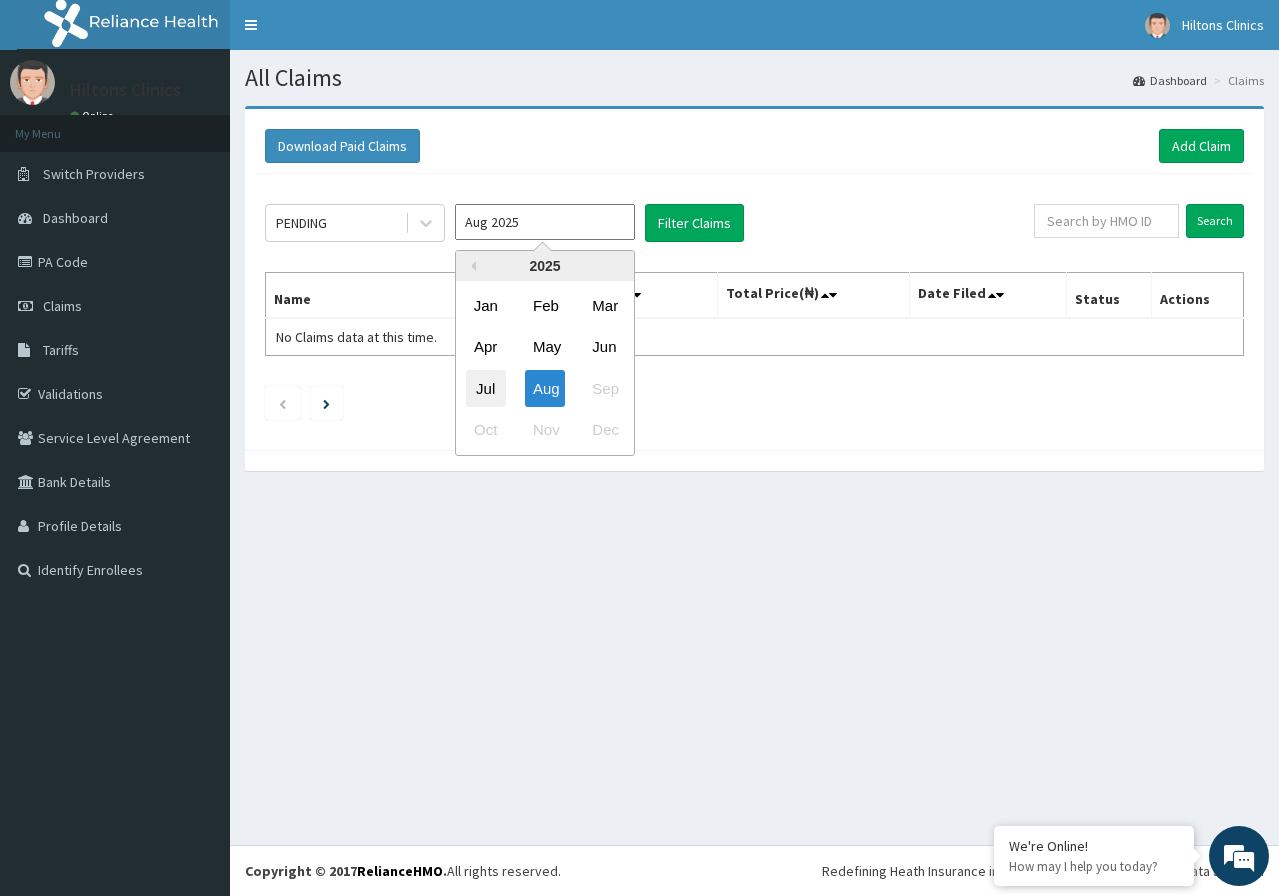 click on "Jul" at bounding box center (486, 388) 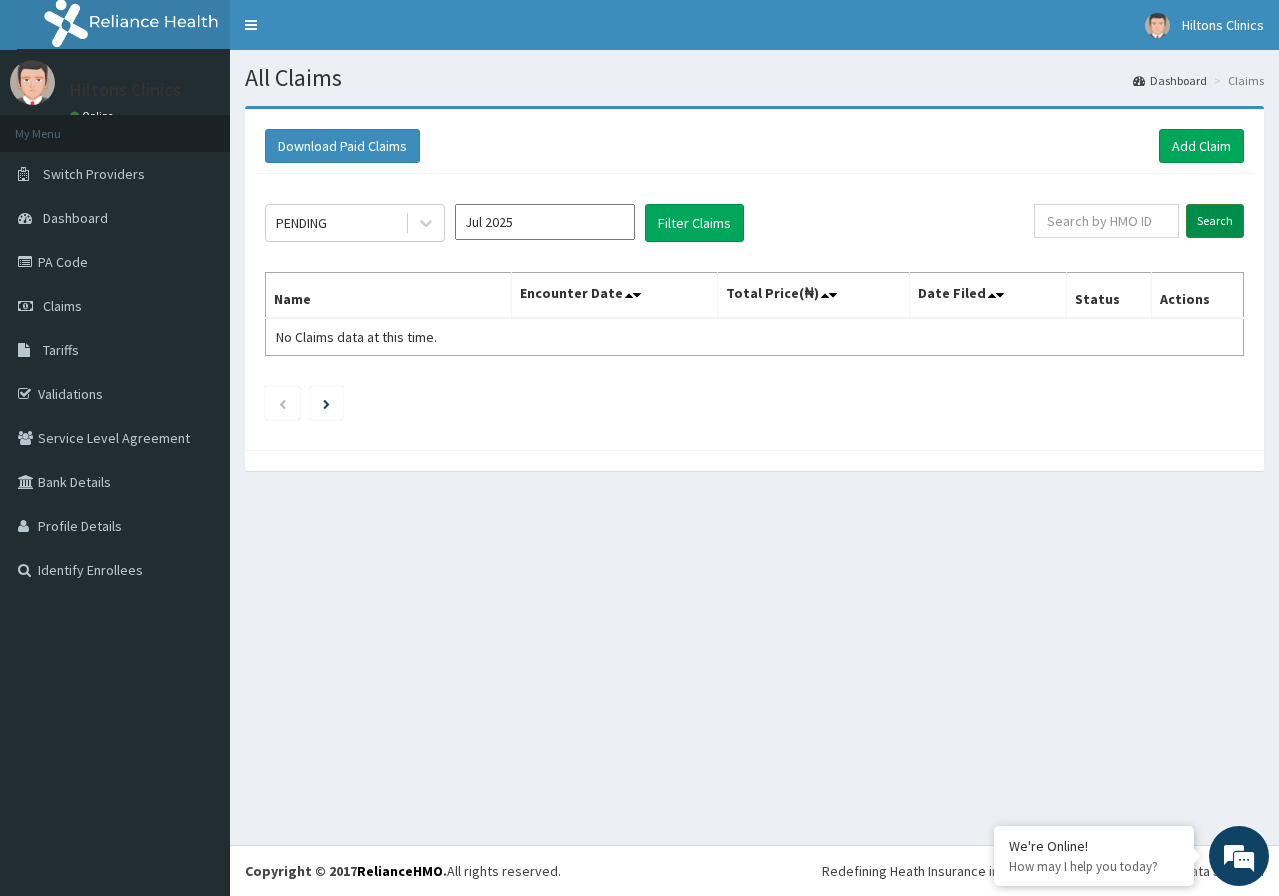 click on "Search" at bounding box center (1215, 221) 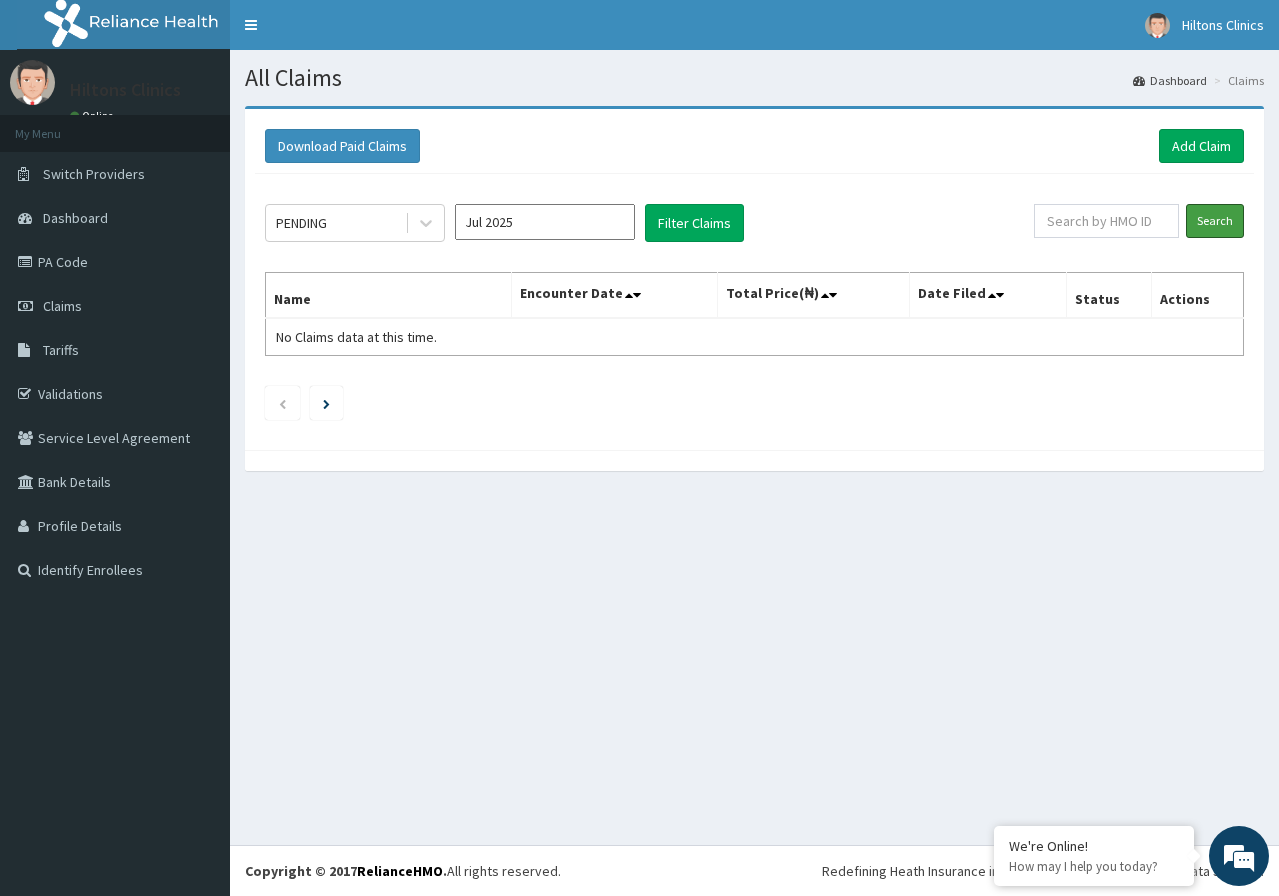 scroll, scrollTop: 0, scrollLeft: 0, axis: both 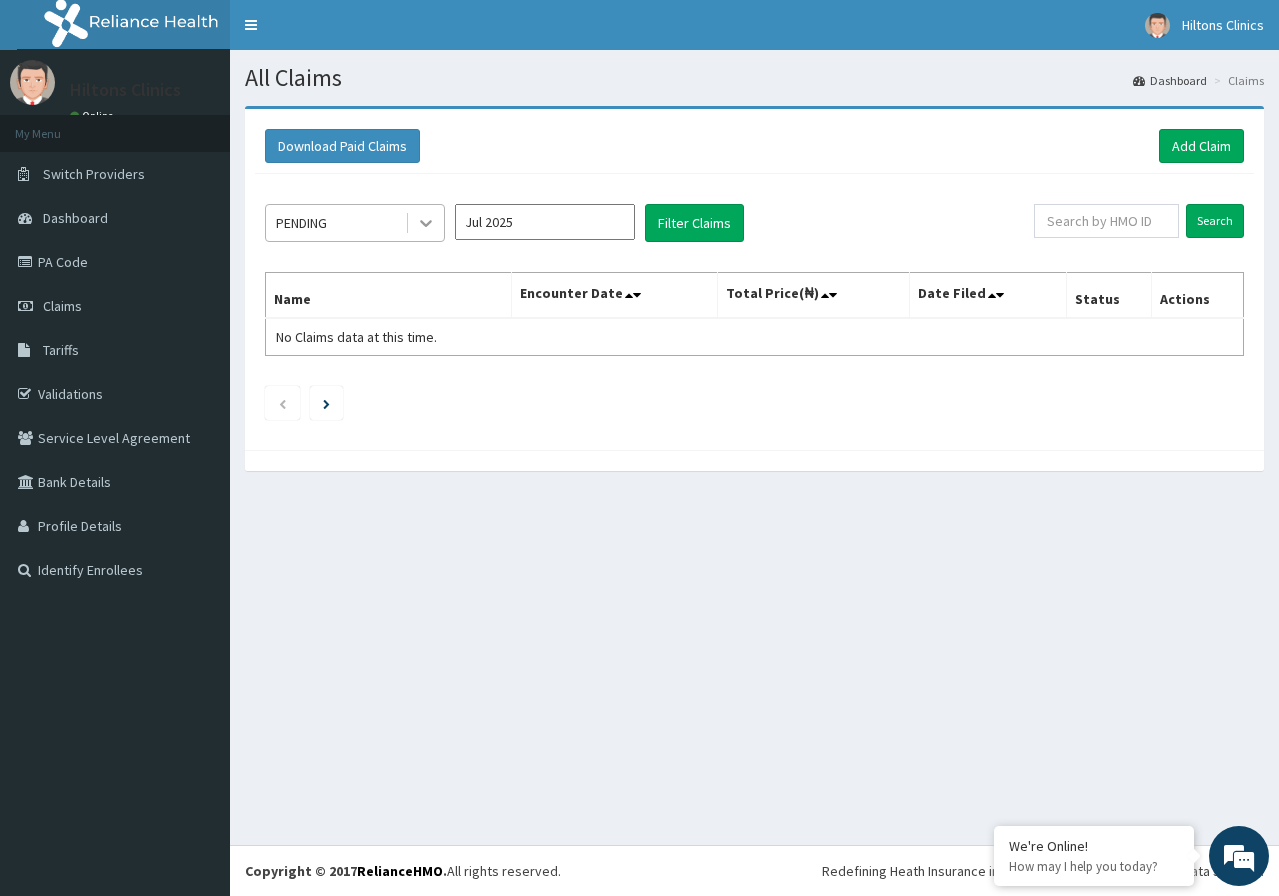 click 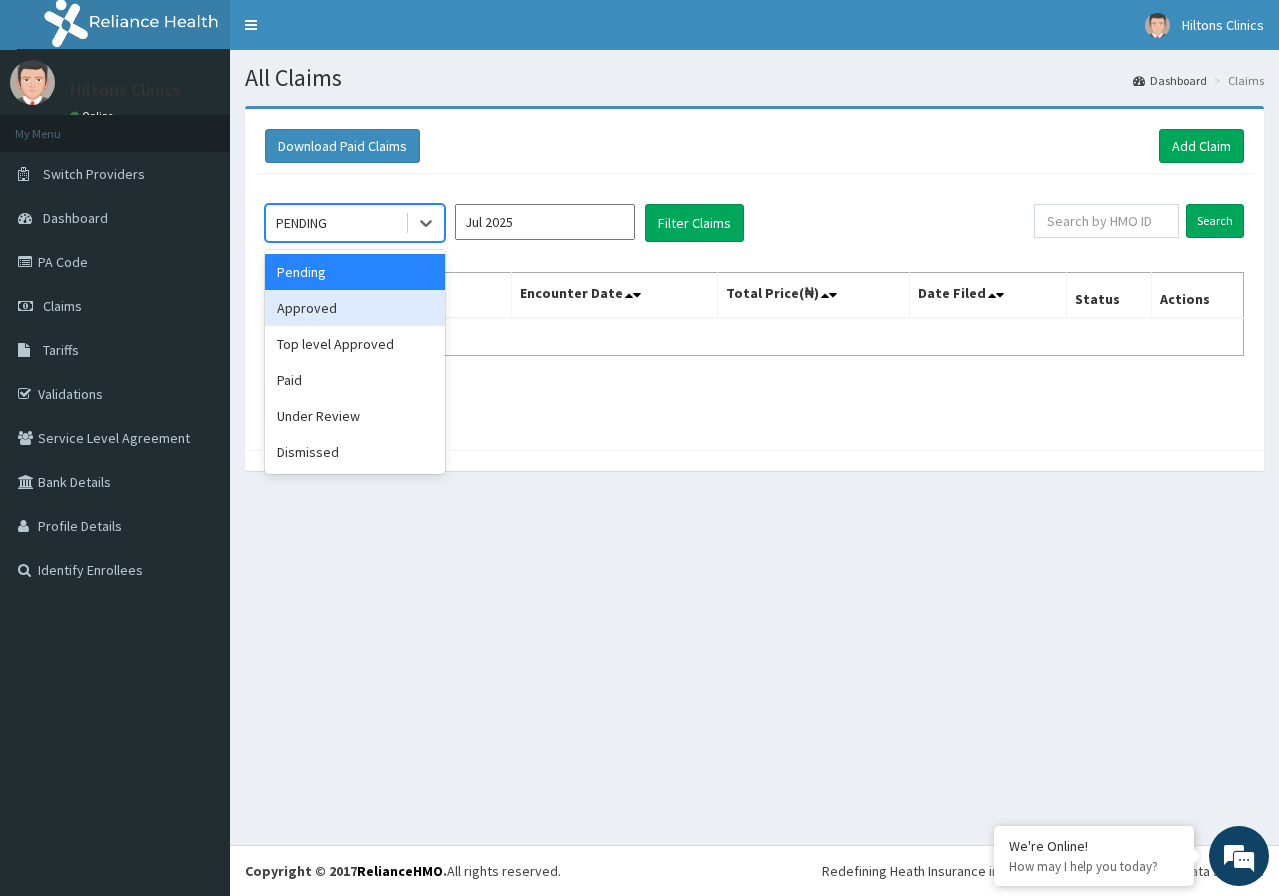 click on "Approved" at bounding box center [355, 308] 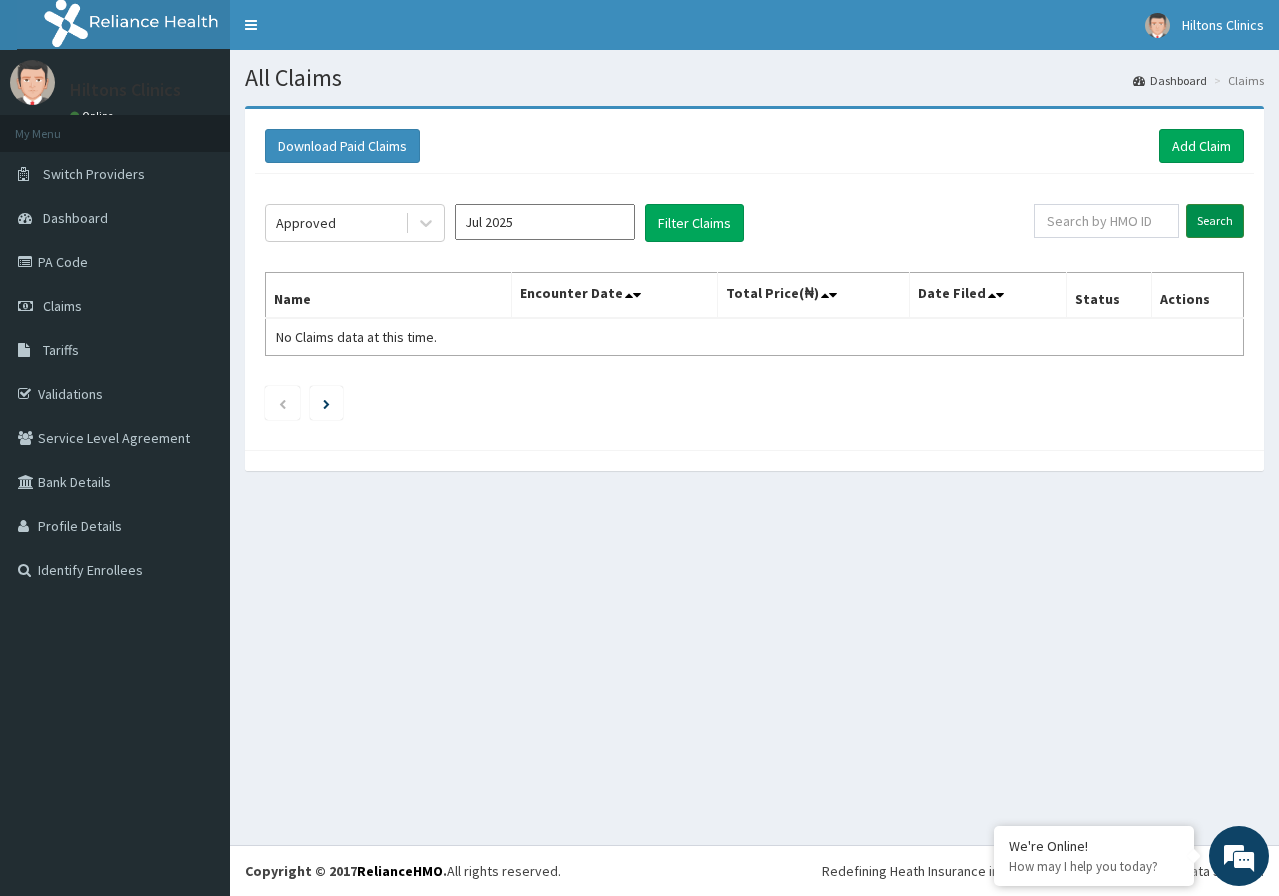 click on "Search" at bounding box center [1215, 221] 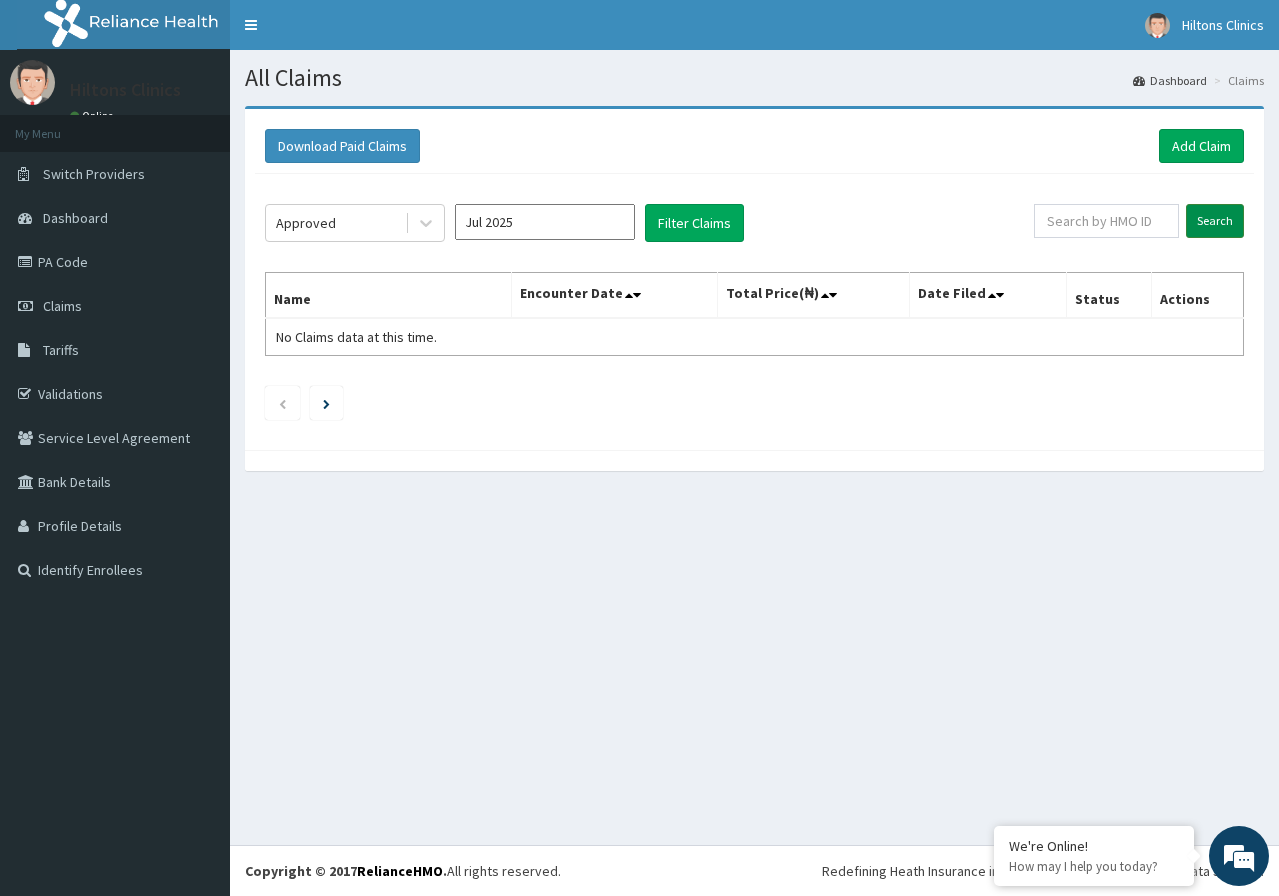 click on "Search" at bounding box center (1215, 221) 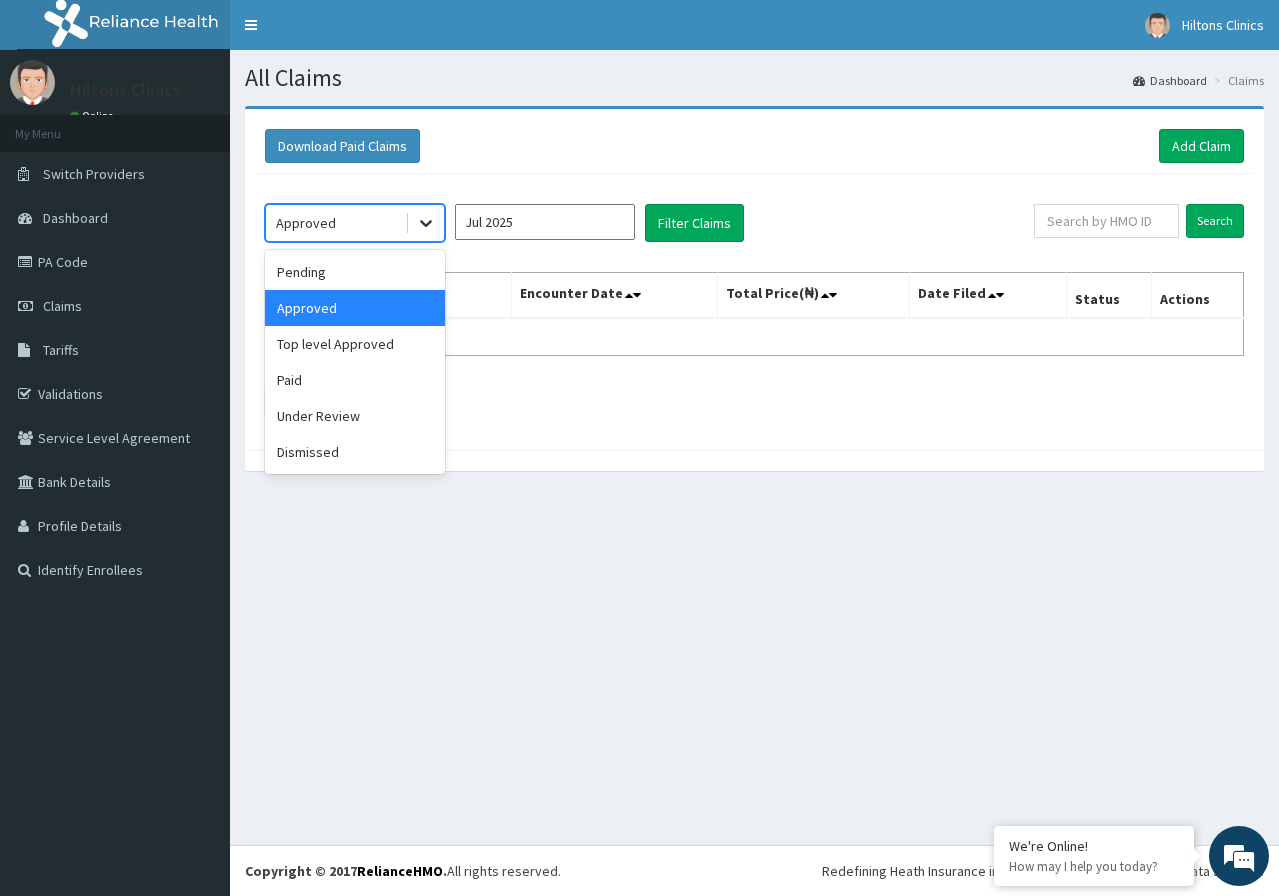 click 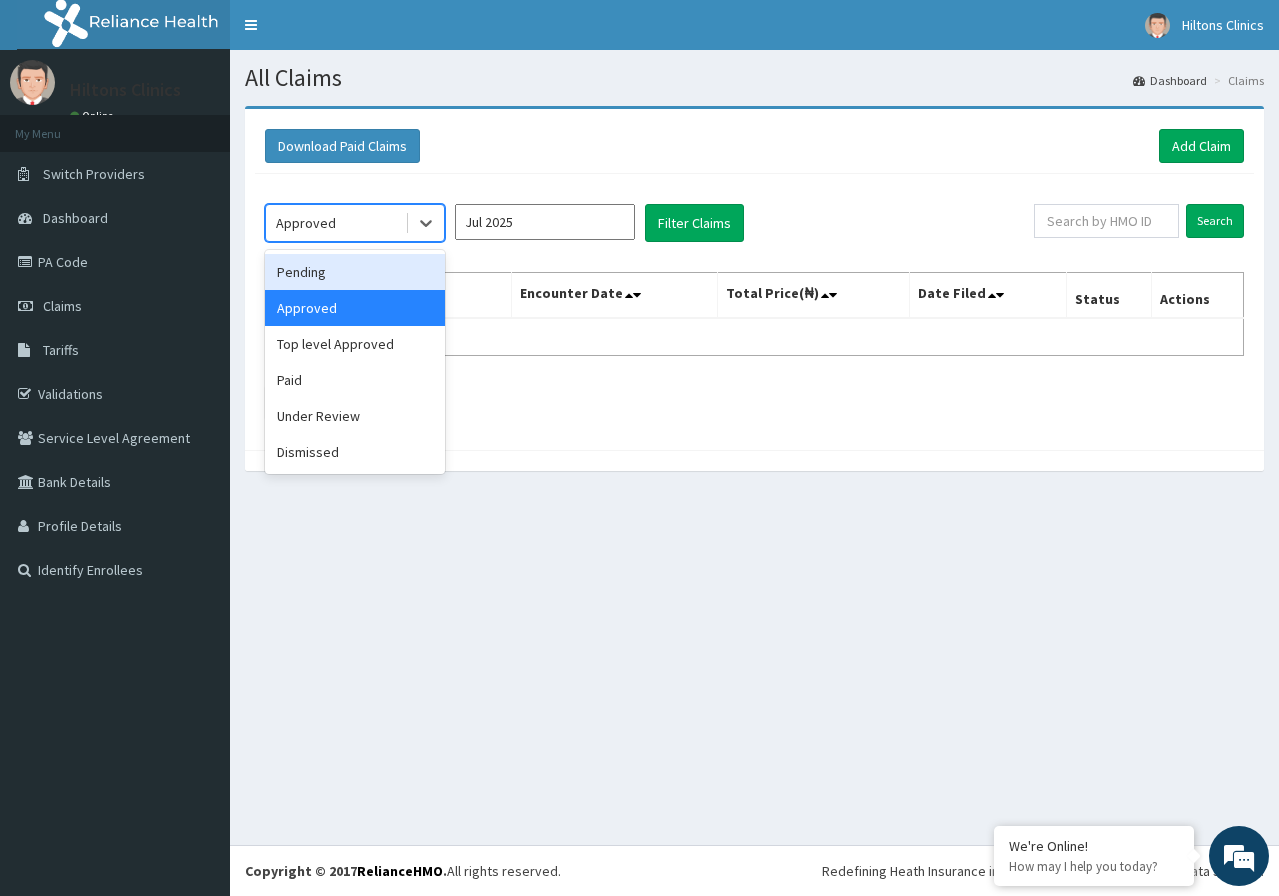 click on "Pending" at bounding box center [355, 272] 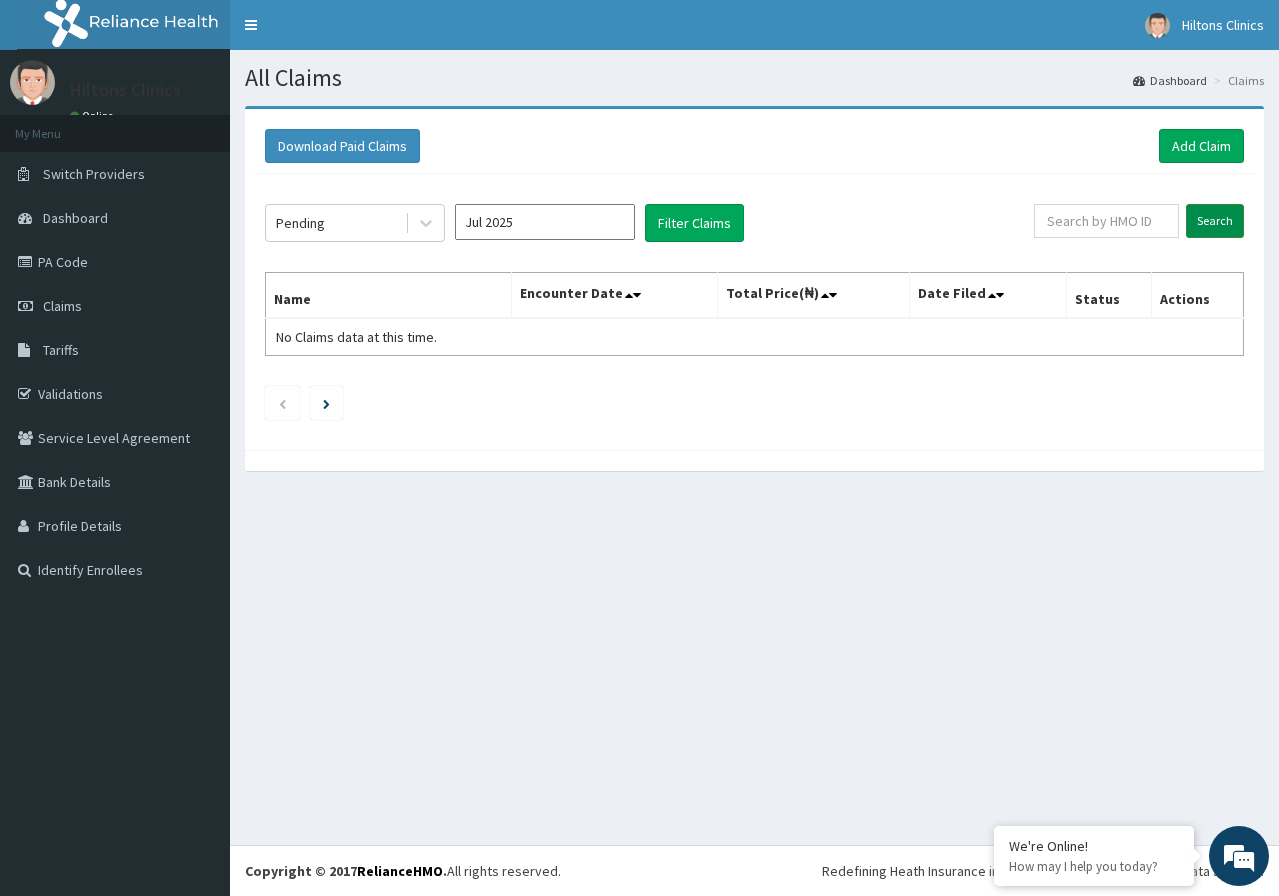 click on "Search" at bounding box center [1215, 221] 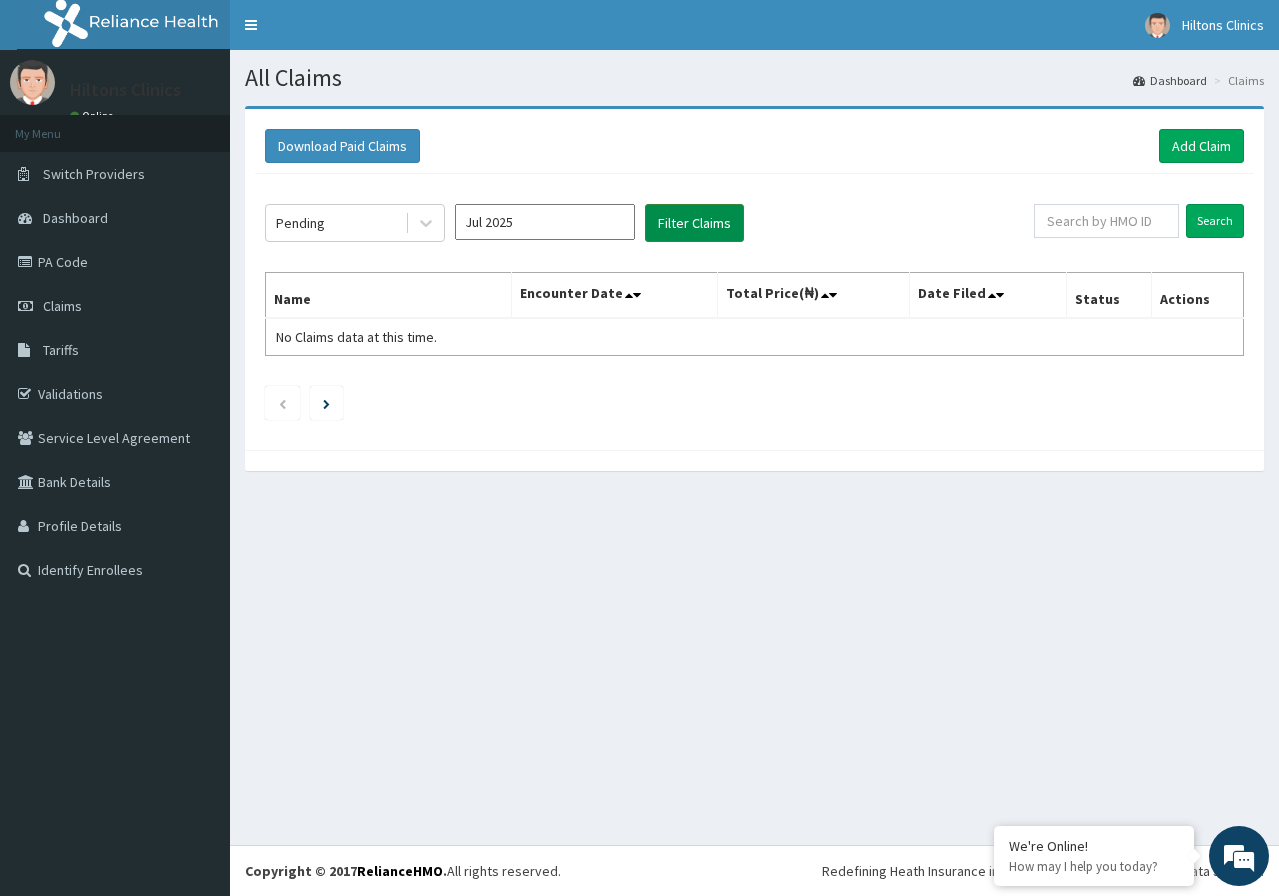 click on "Filter Claims" at bounding box center [694, 223] 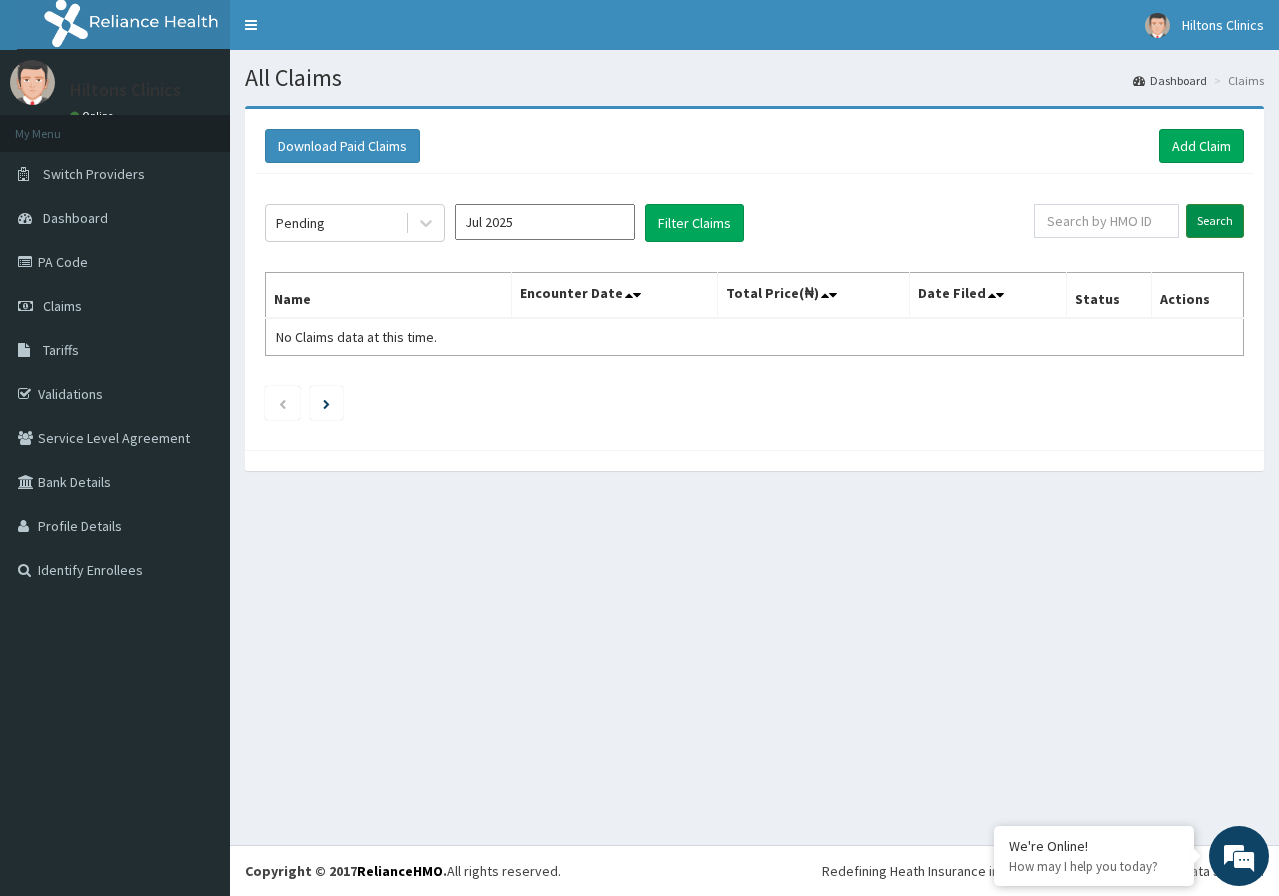click on "Search" at bounding box center [1215, 221] 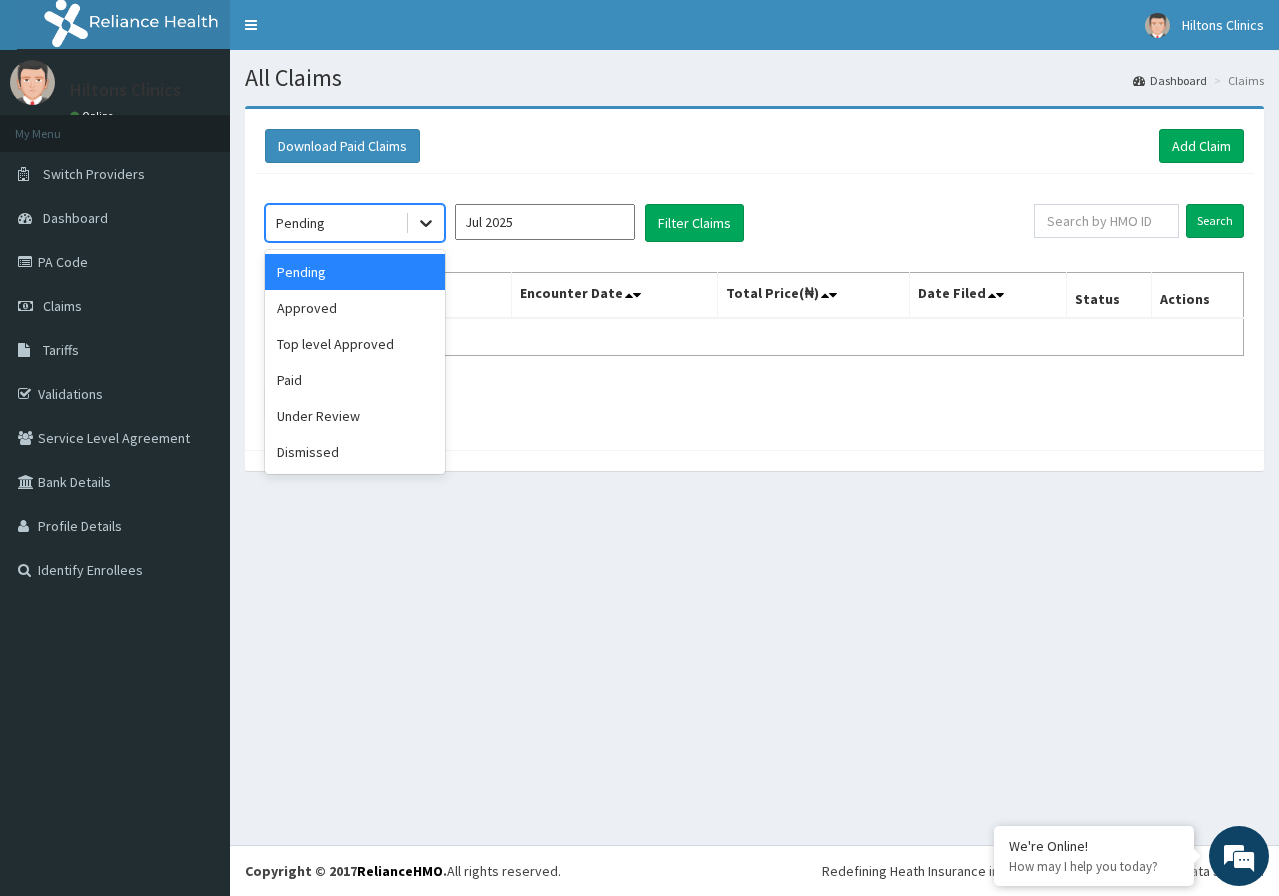 click 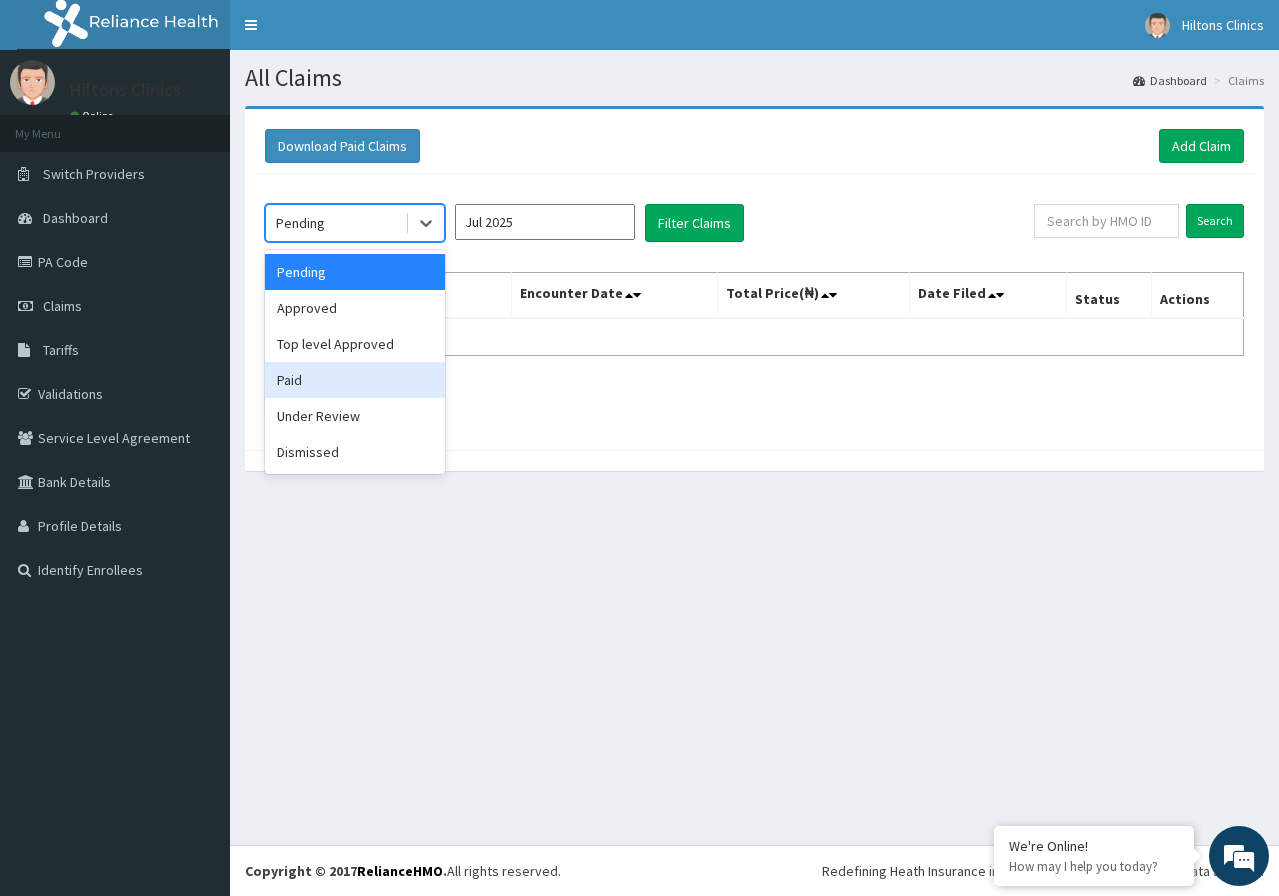 click on "Paid" at bounding box center [355, 380] 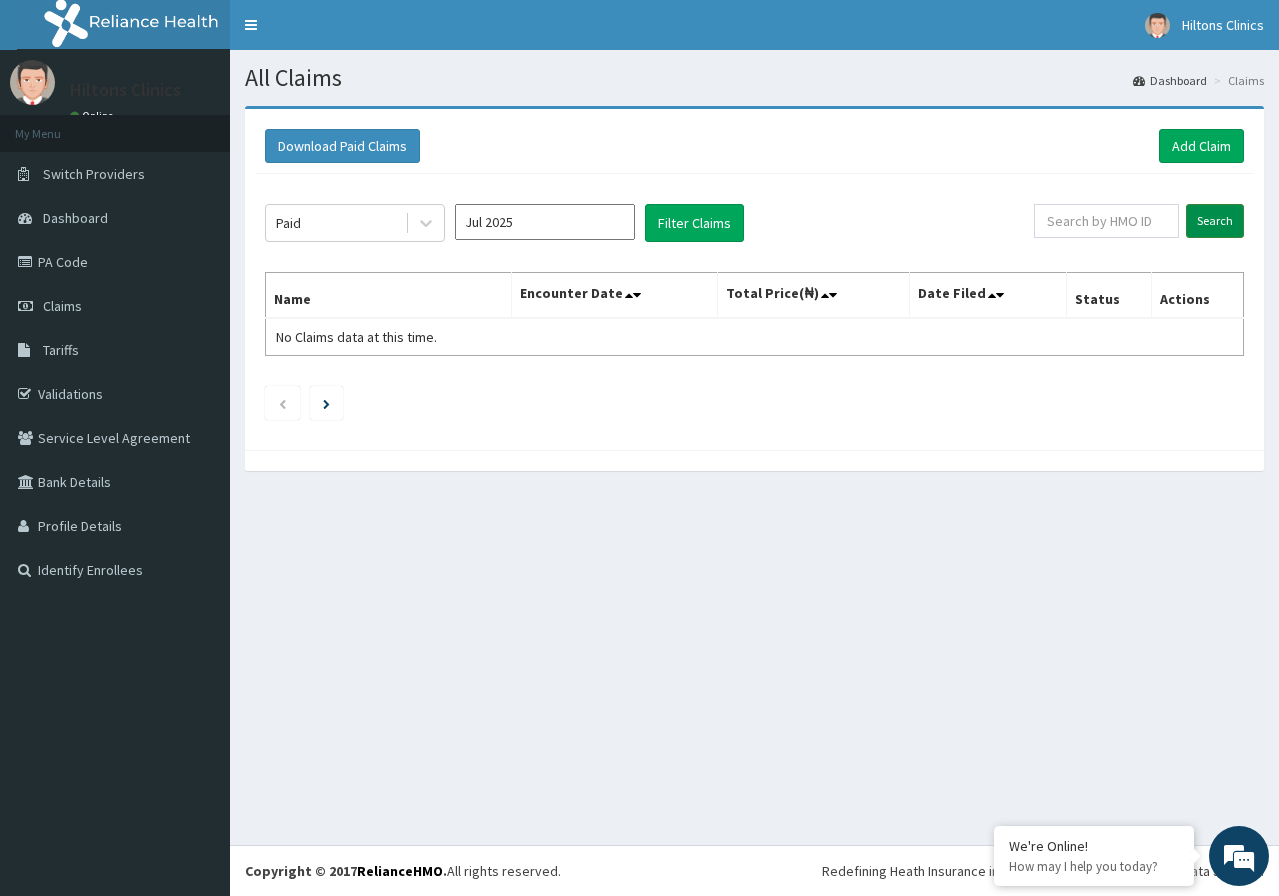 click on "Search" at bounding box center [1215, 221] 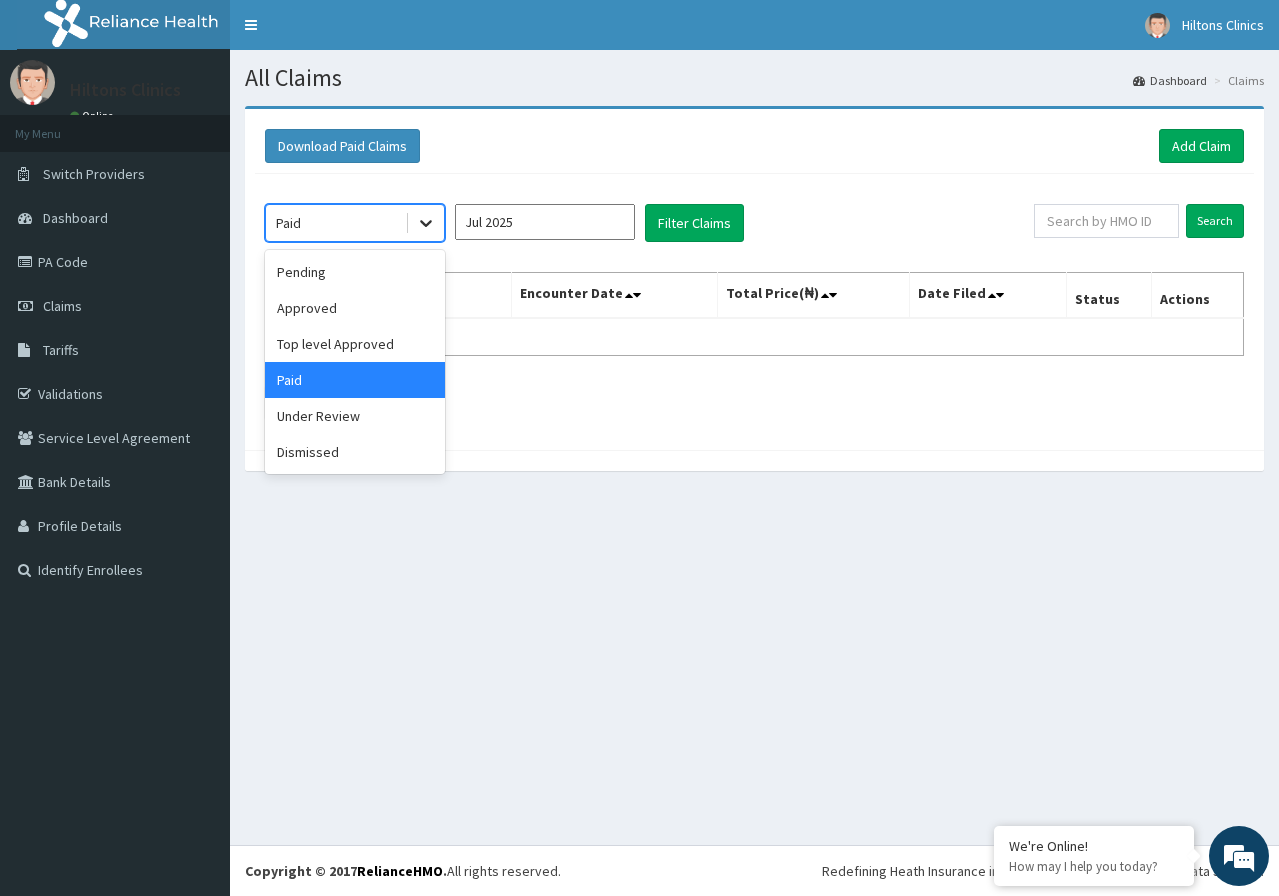 click 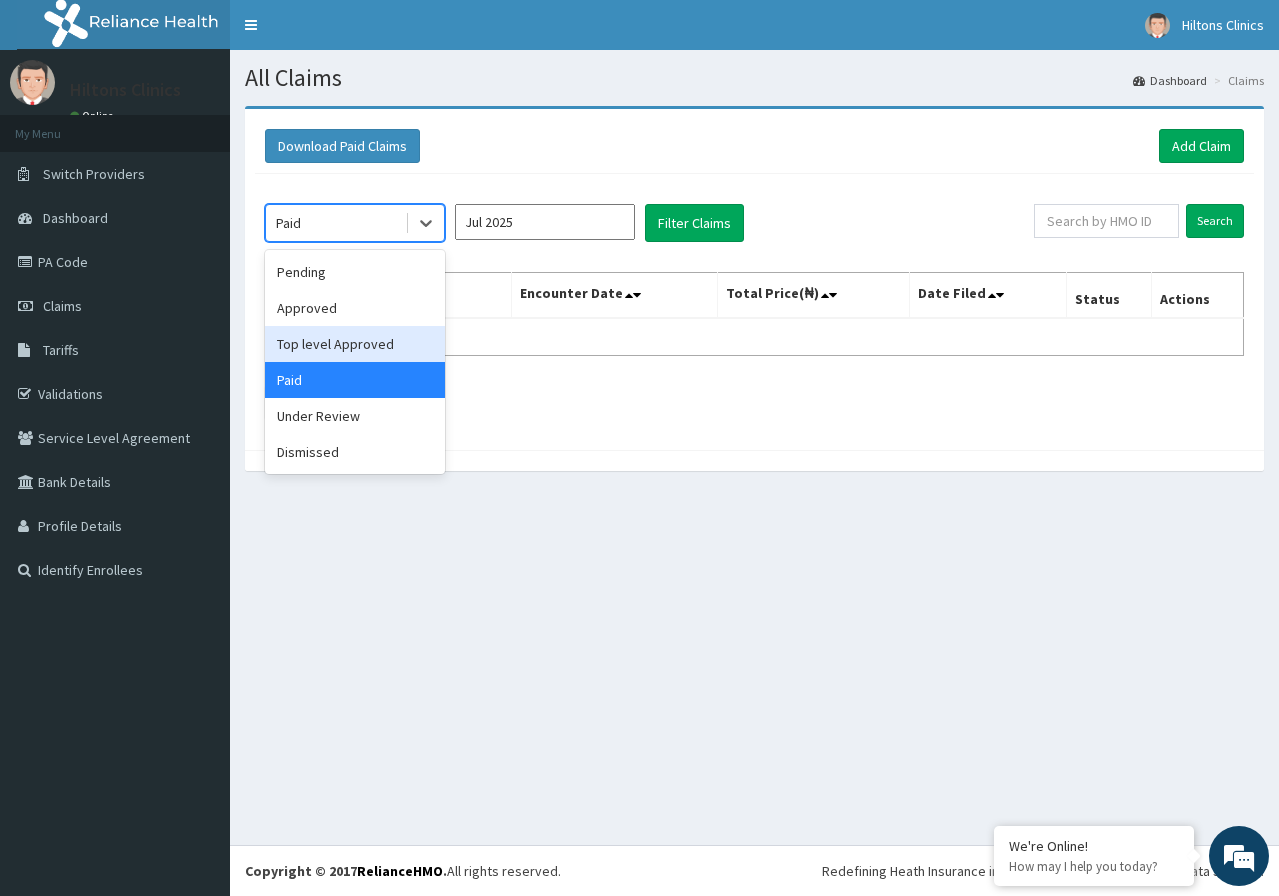 click on "Top level Approved" at bounding box center [355, 344] 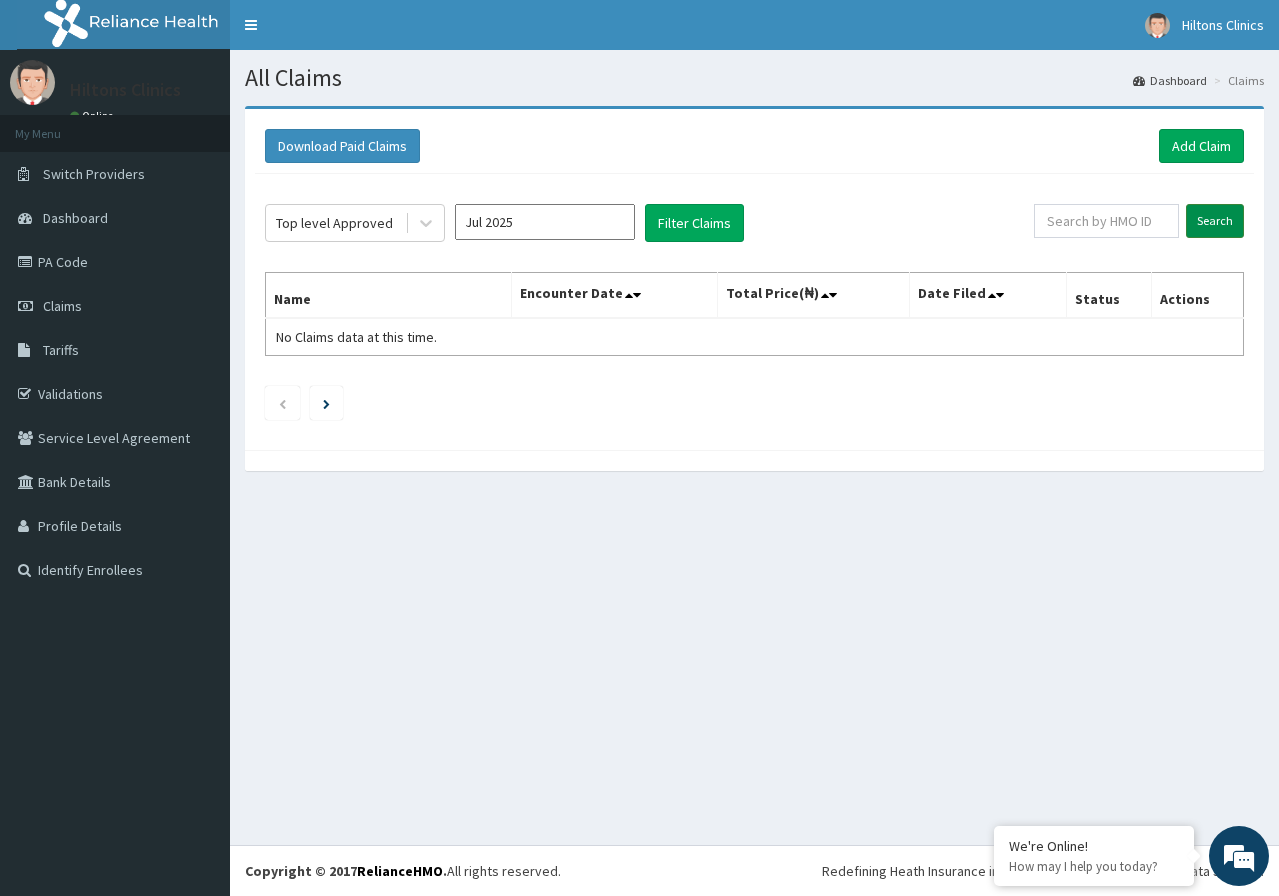 click on "Search" at bounding box center [1215, 221] 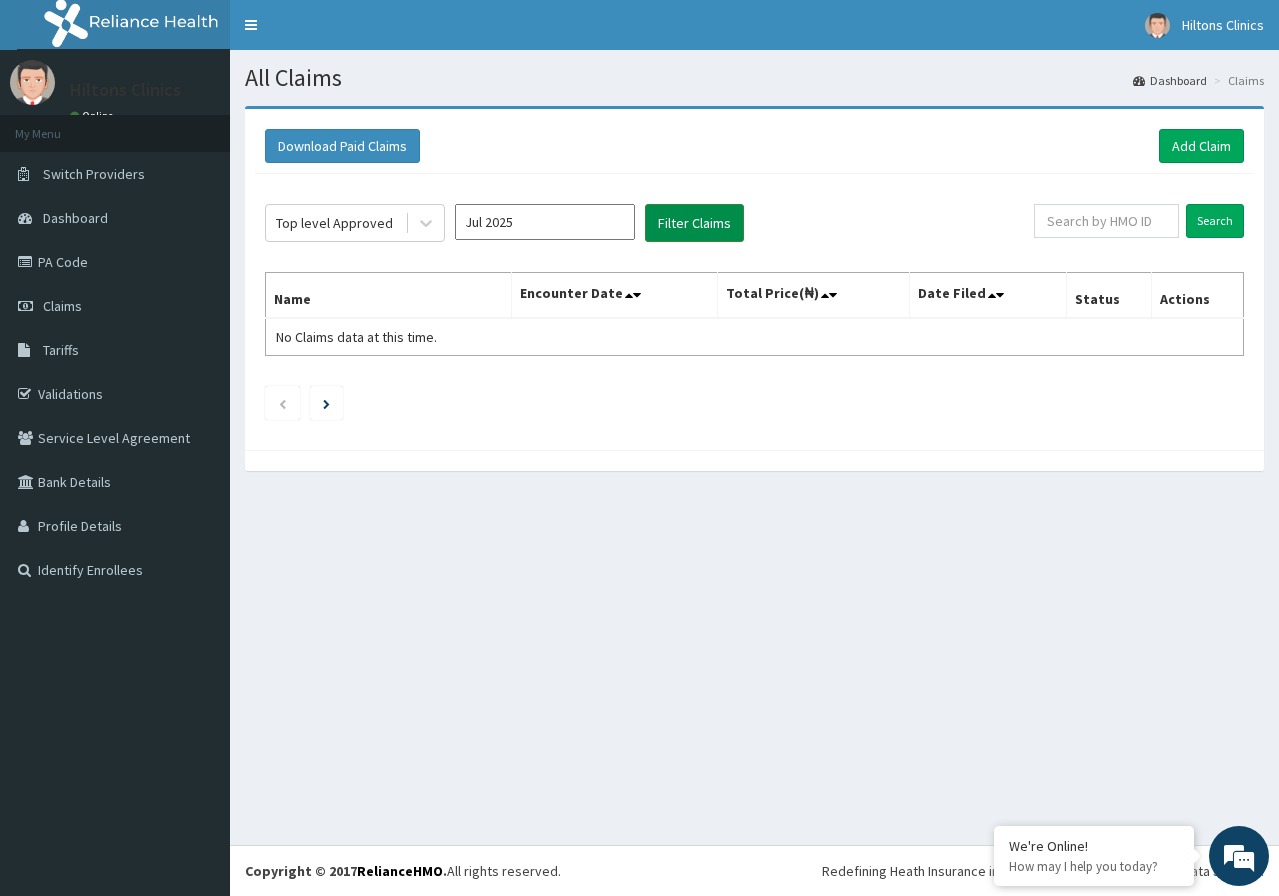 click on "Filter Claims" at bounding box center (694, 223) 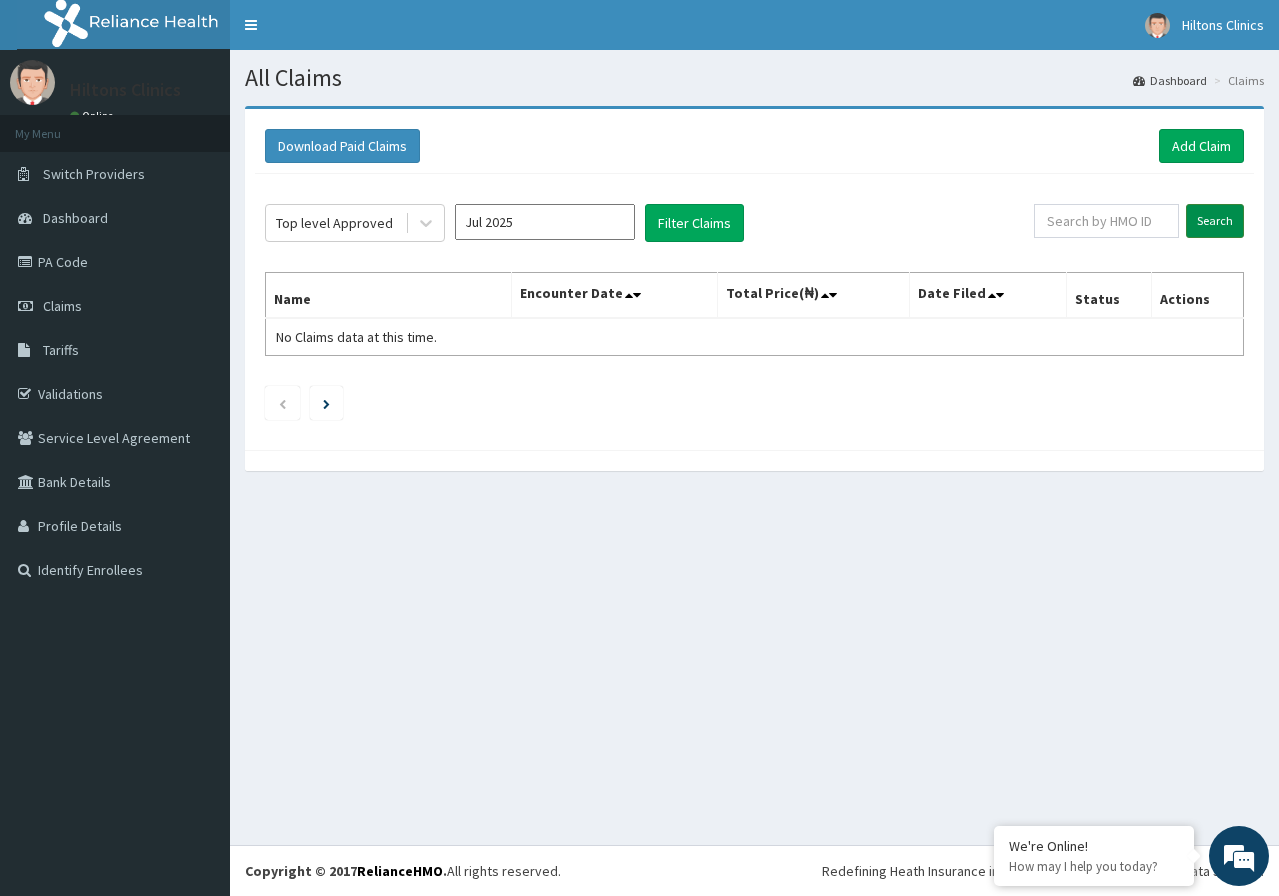 click on "Search" at bounding box center (1215, 221) 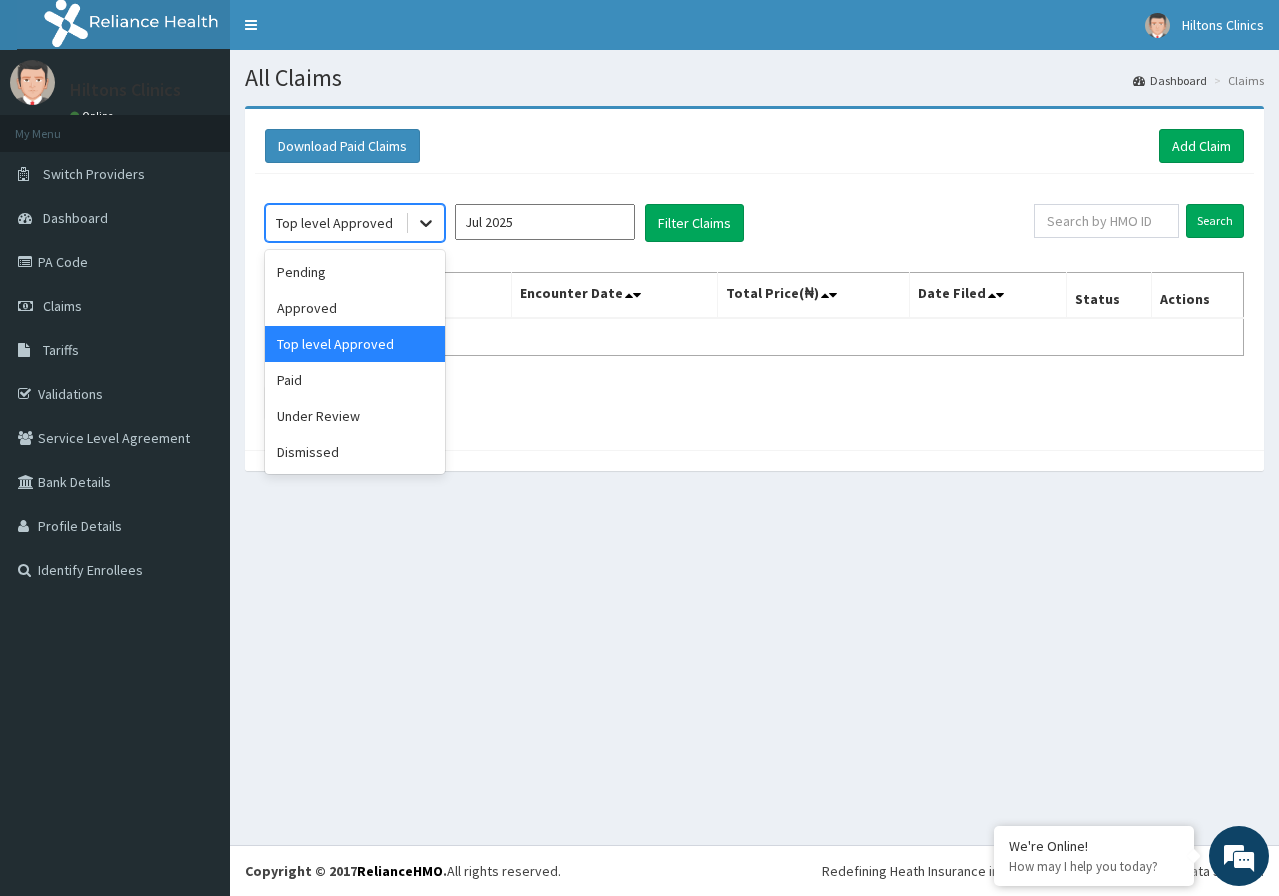 click 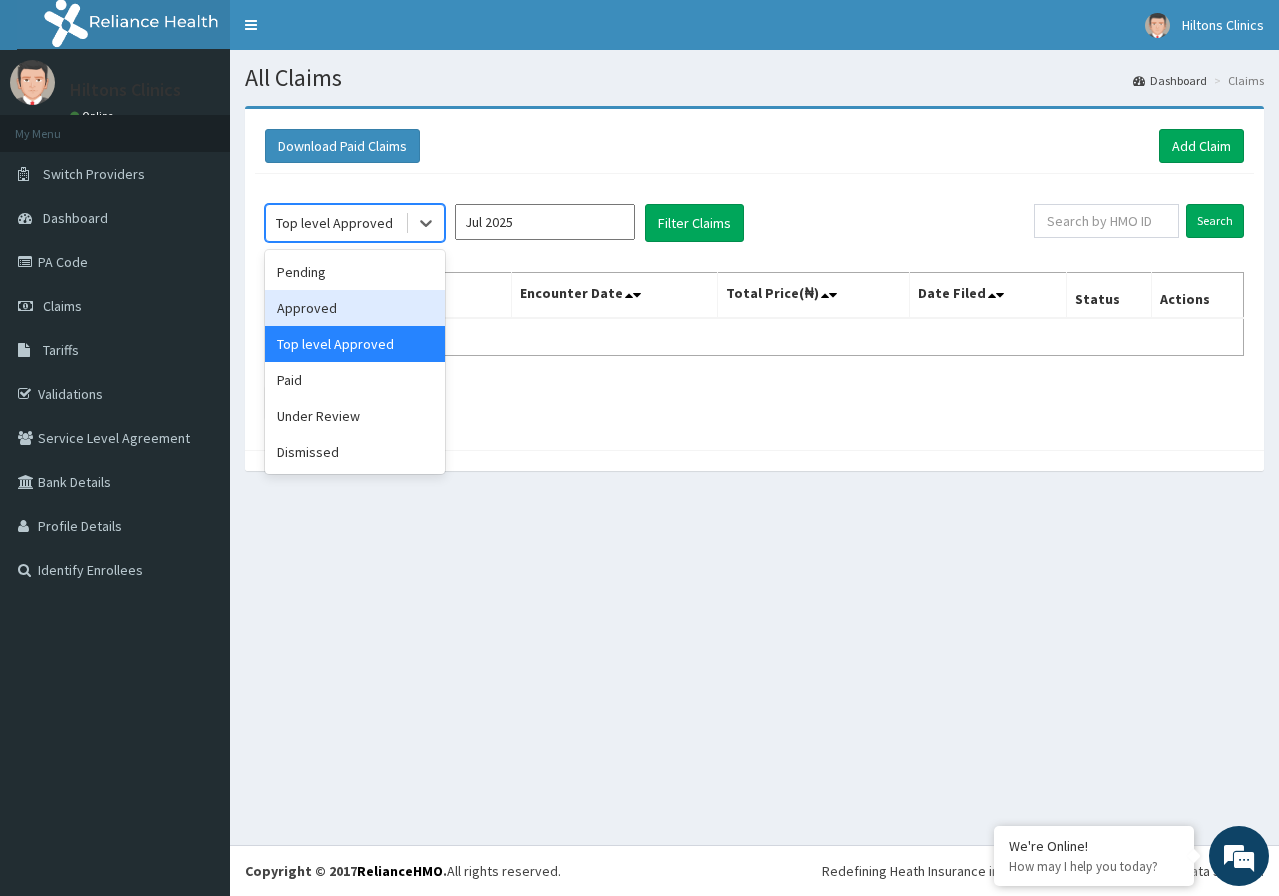 click on "Approved" at bounding box center (355, 308) 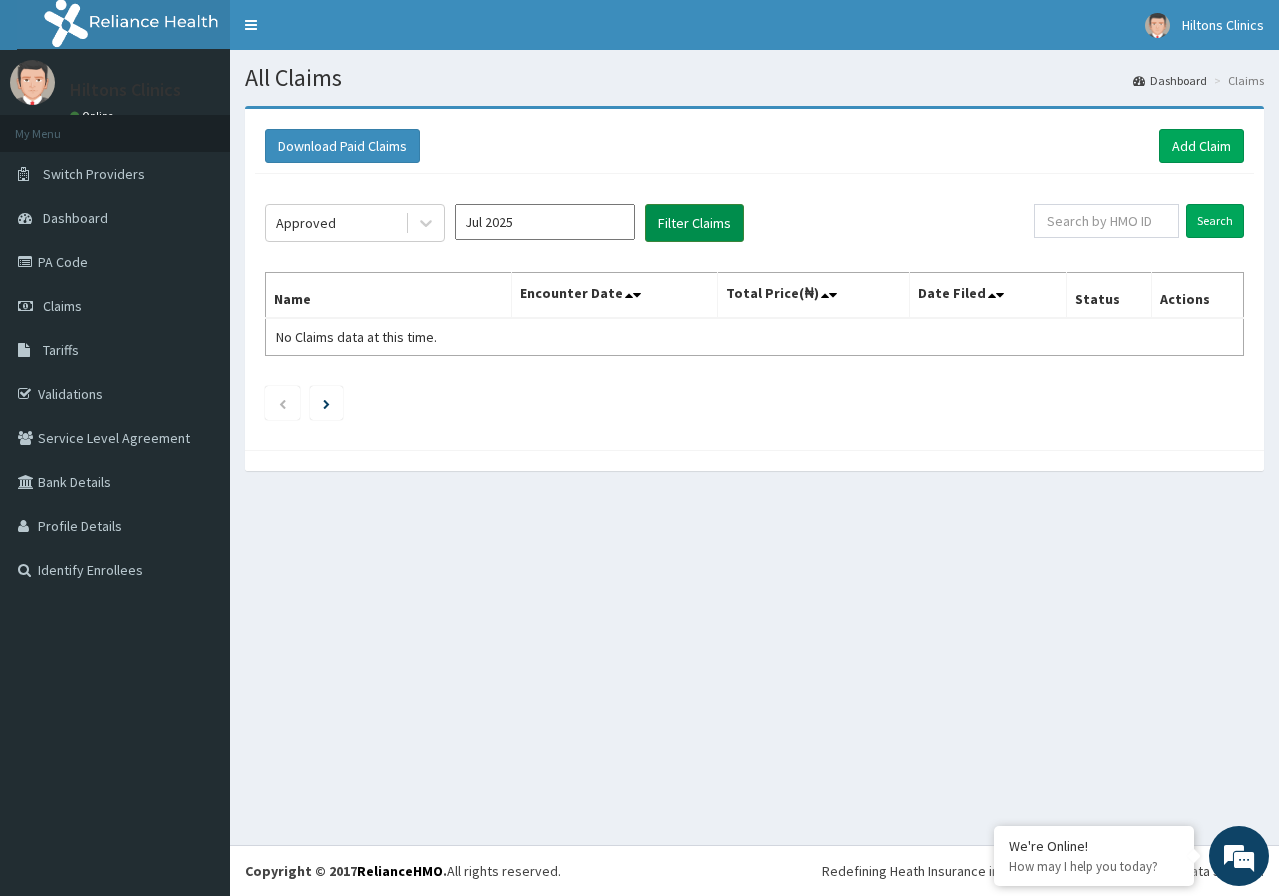 click on "Filter Claims" at bounding box center [694, 223] 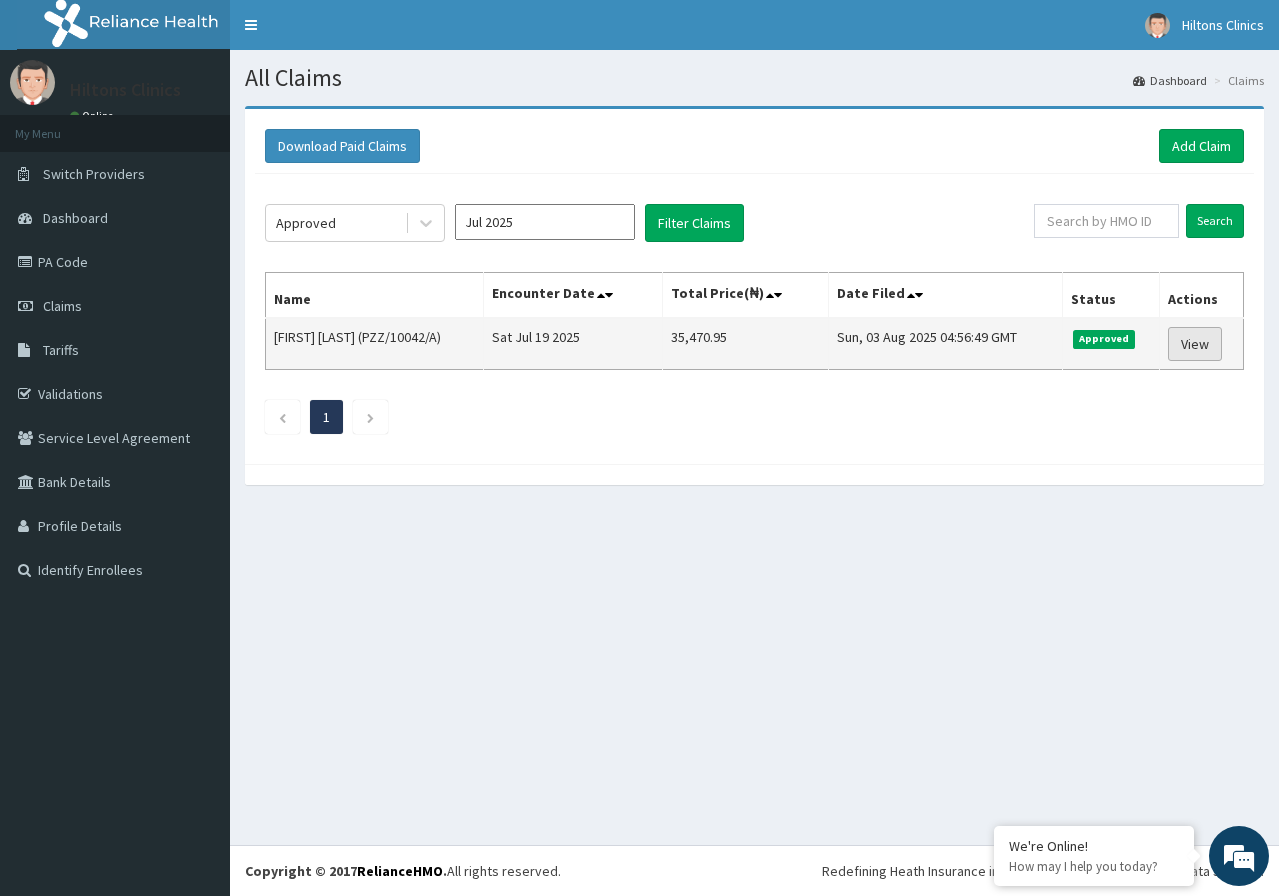 click on "View" at bounding box center (1195, 344) 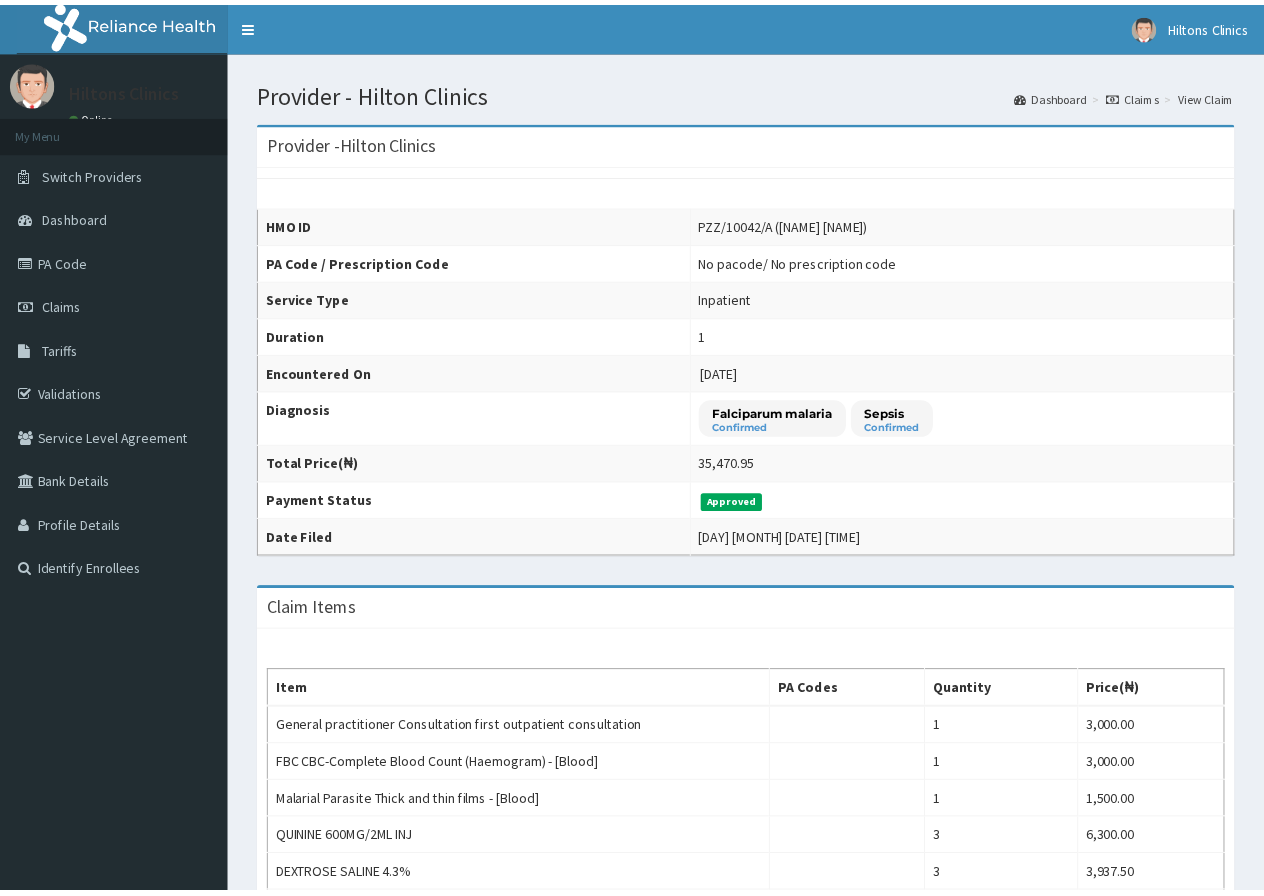 scroll, scrollTop: 0, scrollLeft: 0, axis: both 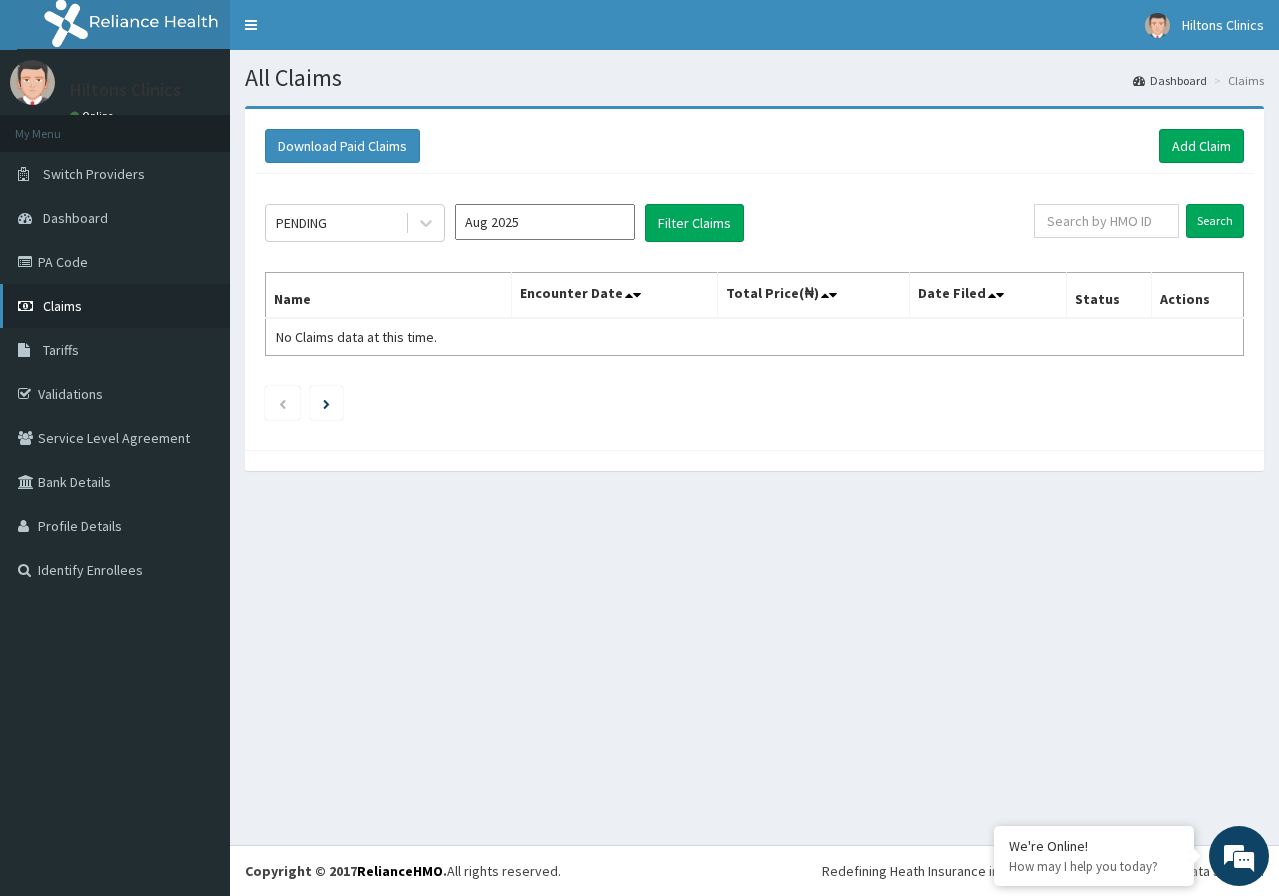 click on "Claims" at bounding box center [62, 306] 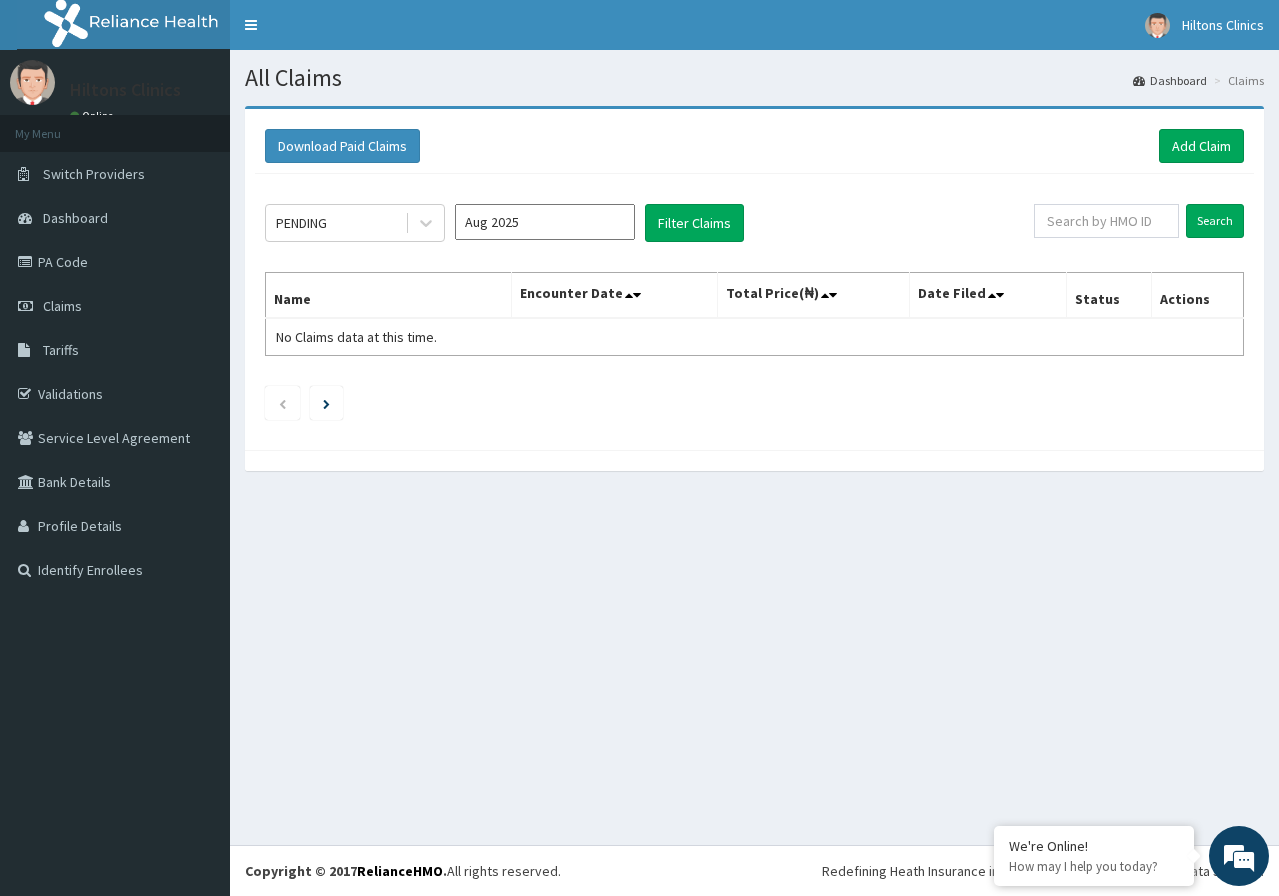 scroll, scrollTop: 0, scrollLeft: 0, axis: both 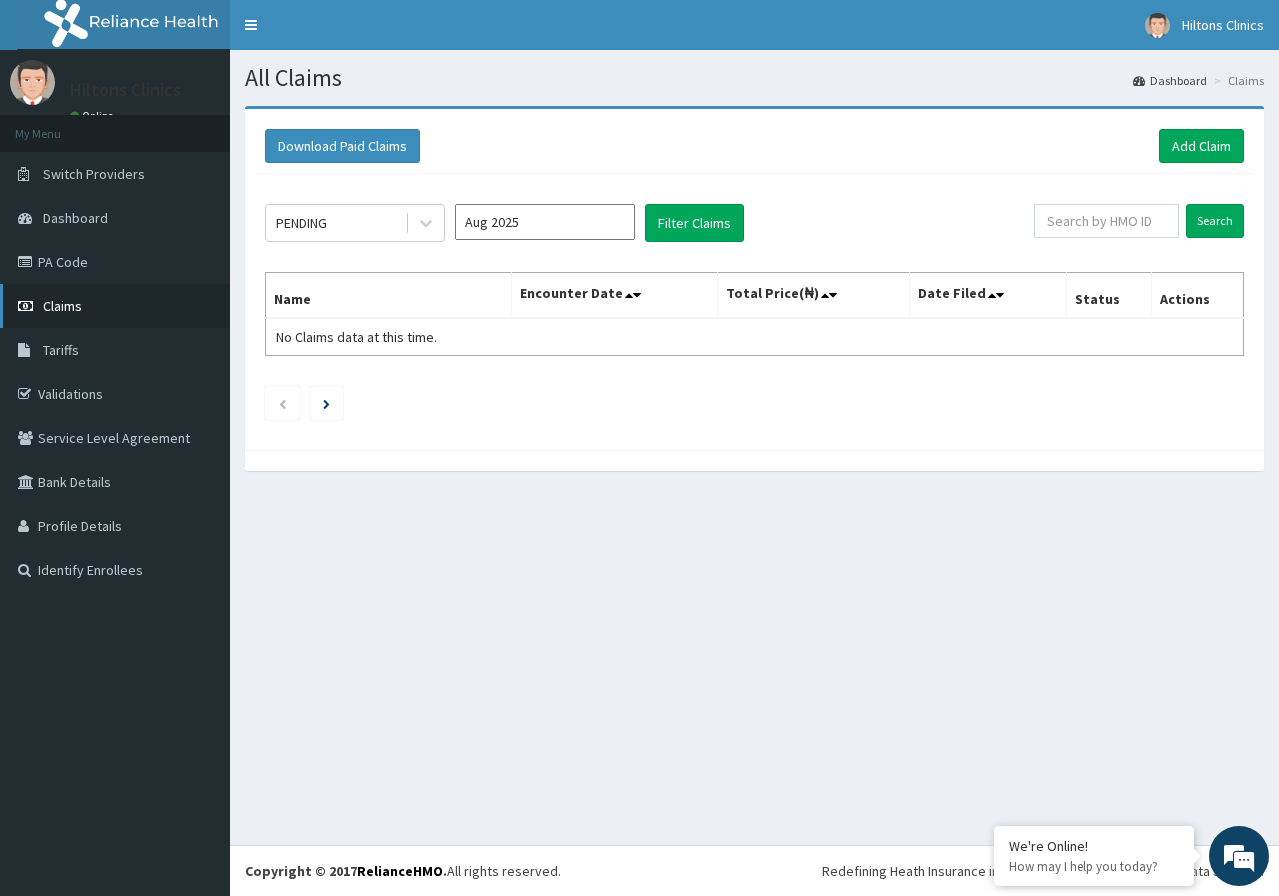 click on "Claims" at bounding box center [62, 306] 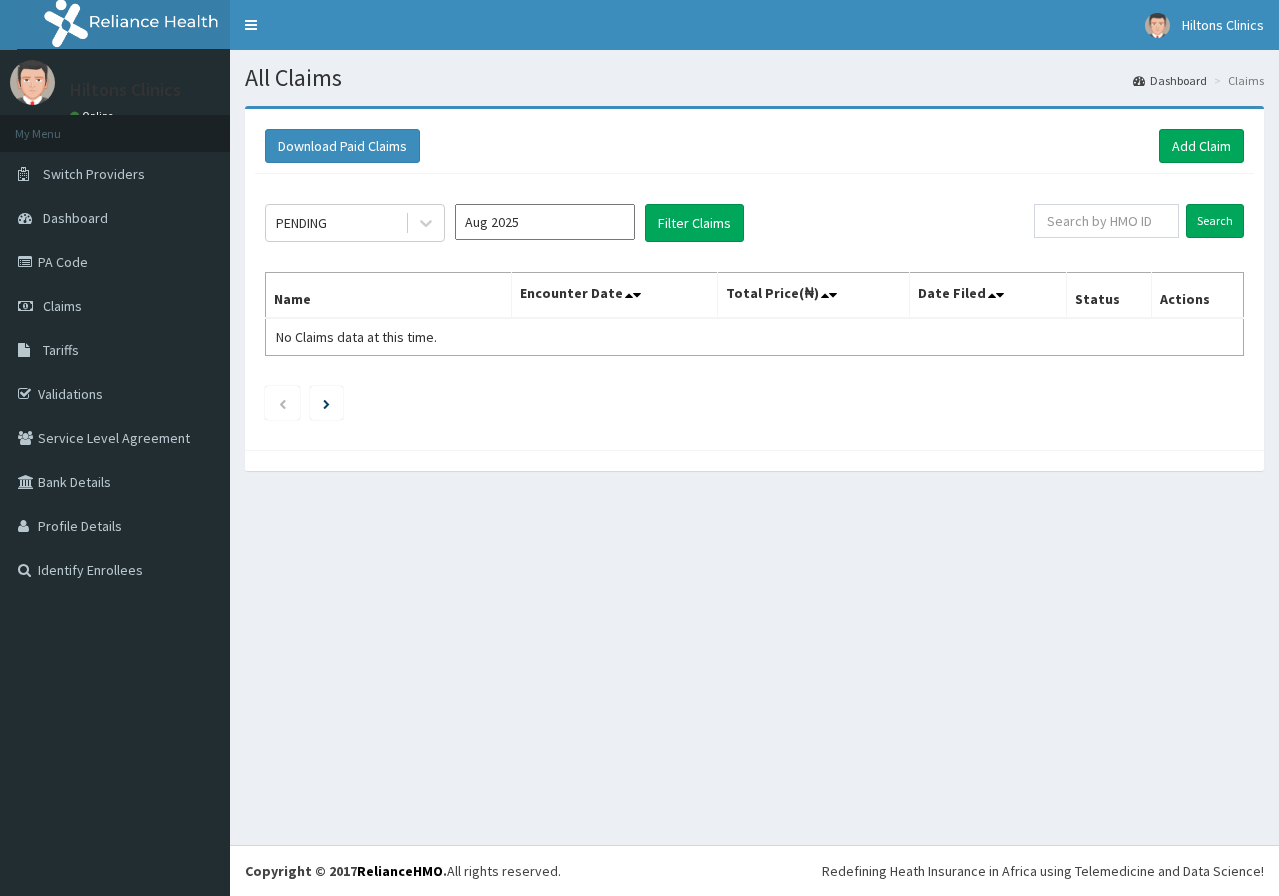 scroll, scrollTop: 0, scrollLeft: 0, axis: both 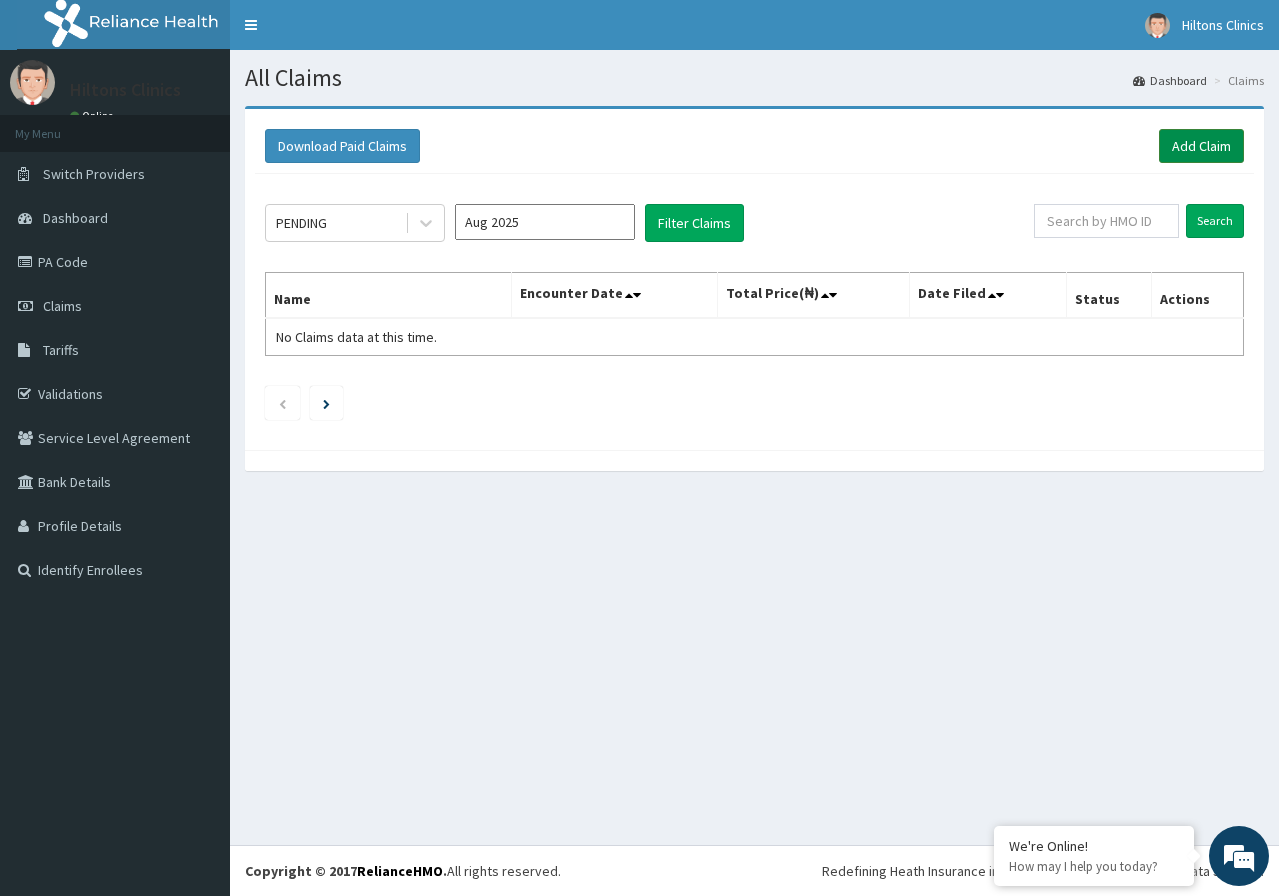click on "Add Claim" at bounding box center [1201, 146] 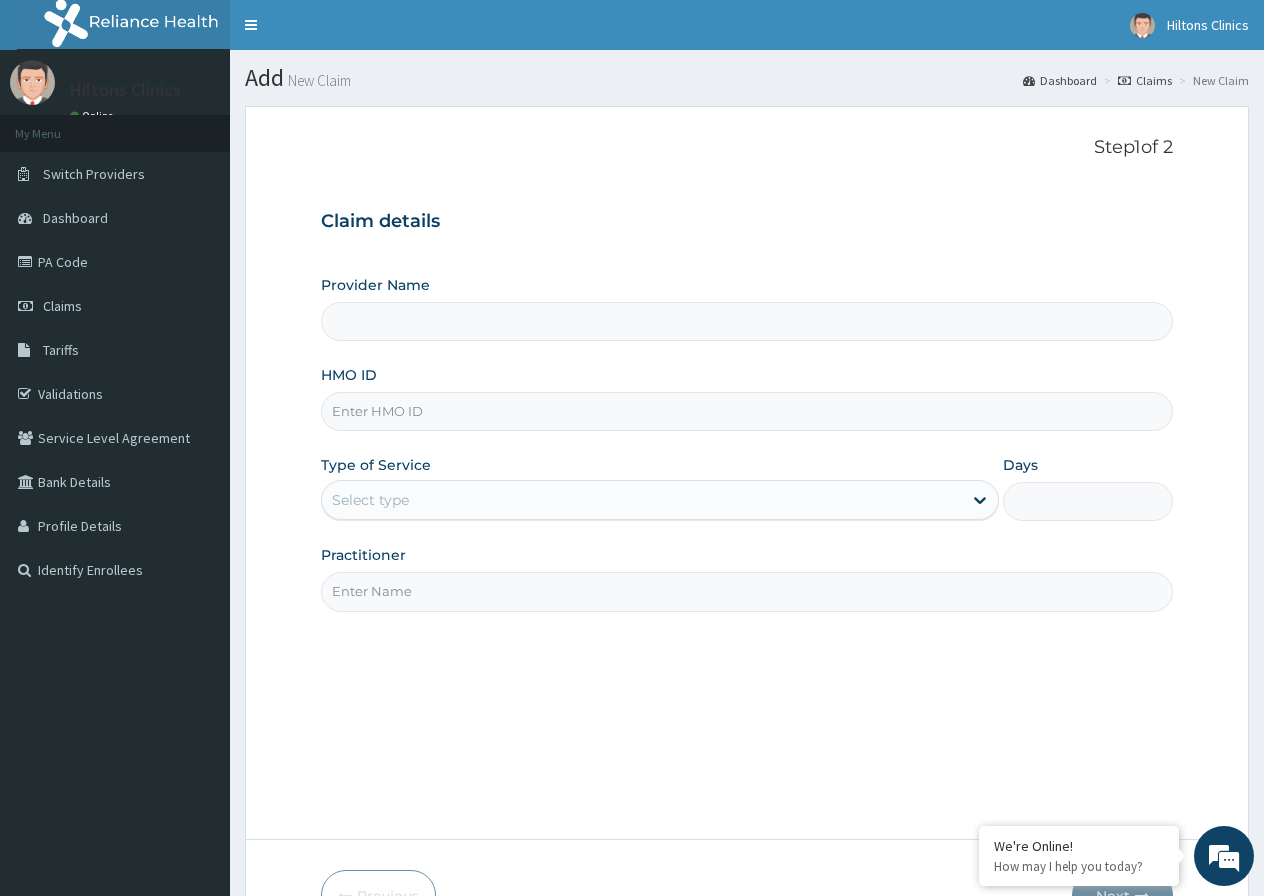 scroll, scrollTop: 0, scrollLeft: 0, axis: both 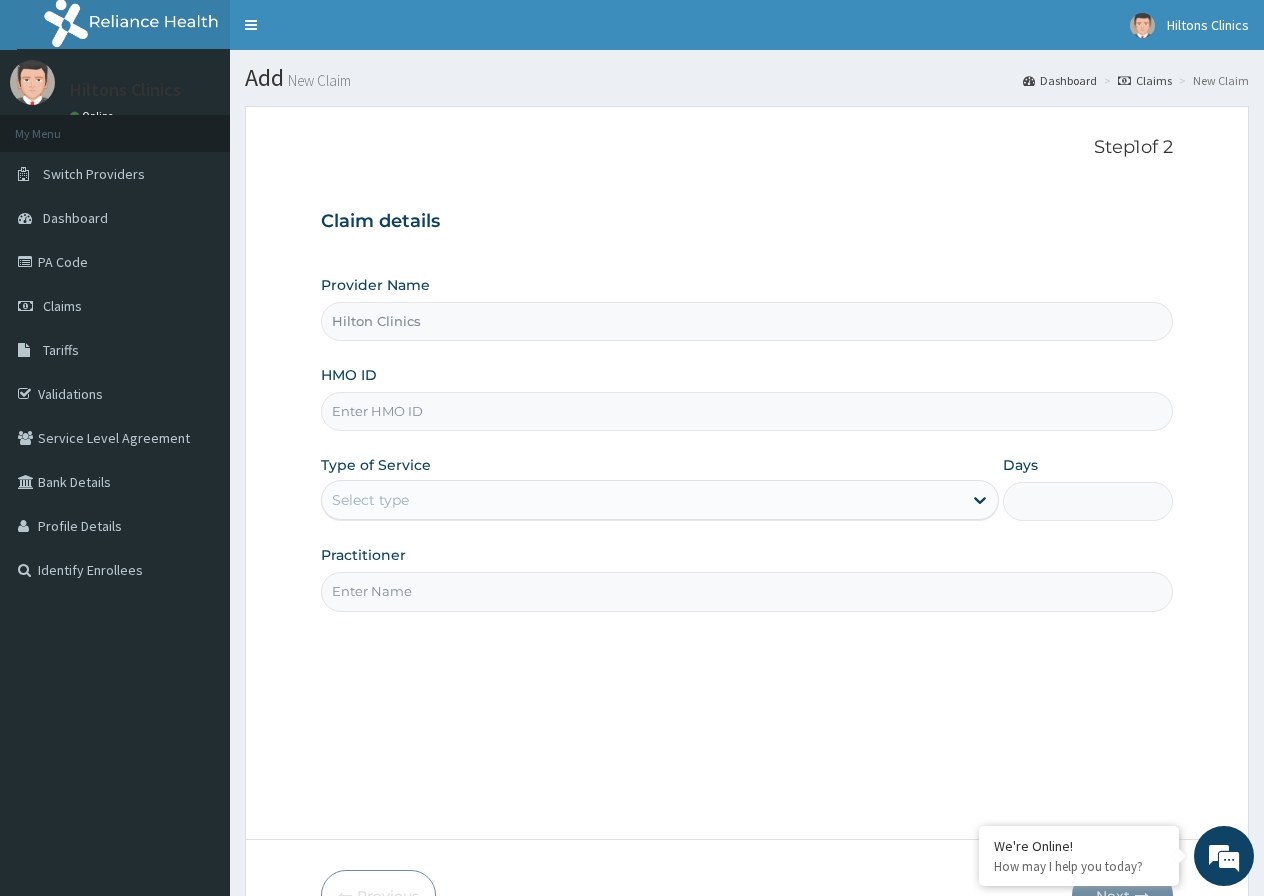 click on "HMO ID" at bounding box center (747, 411) 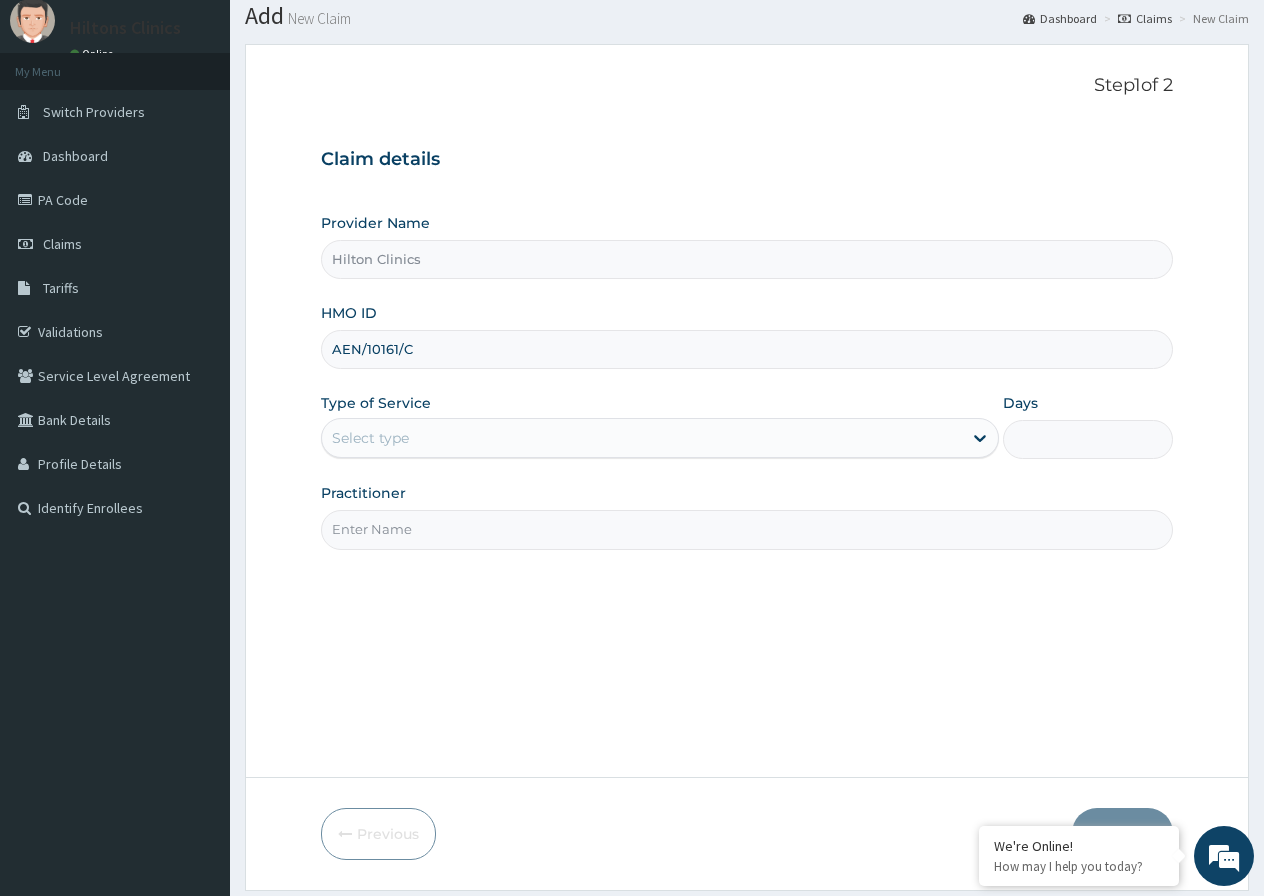 scroll, scrollTop: 123, scrollLeft: 0, axis: vertical 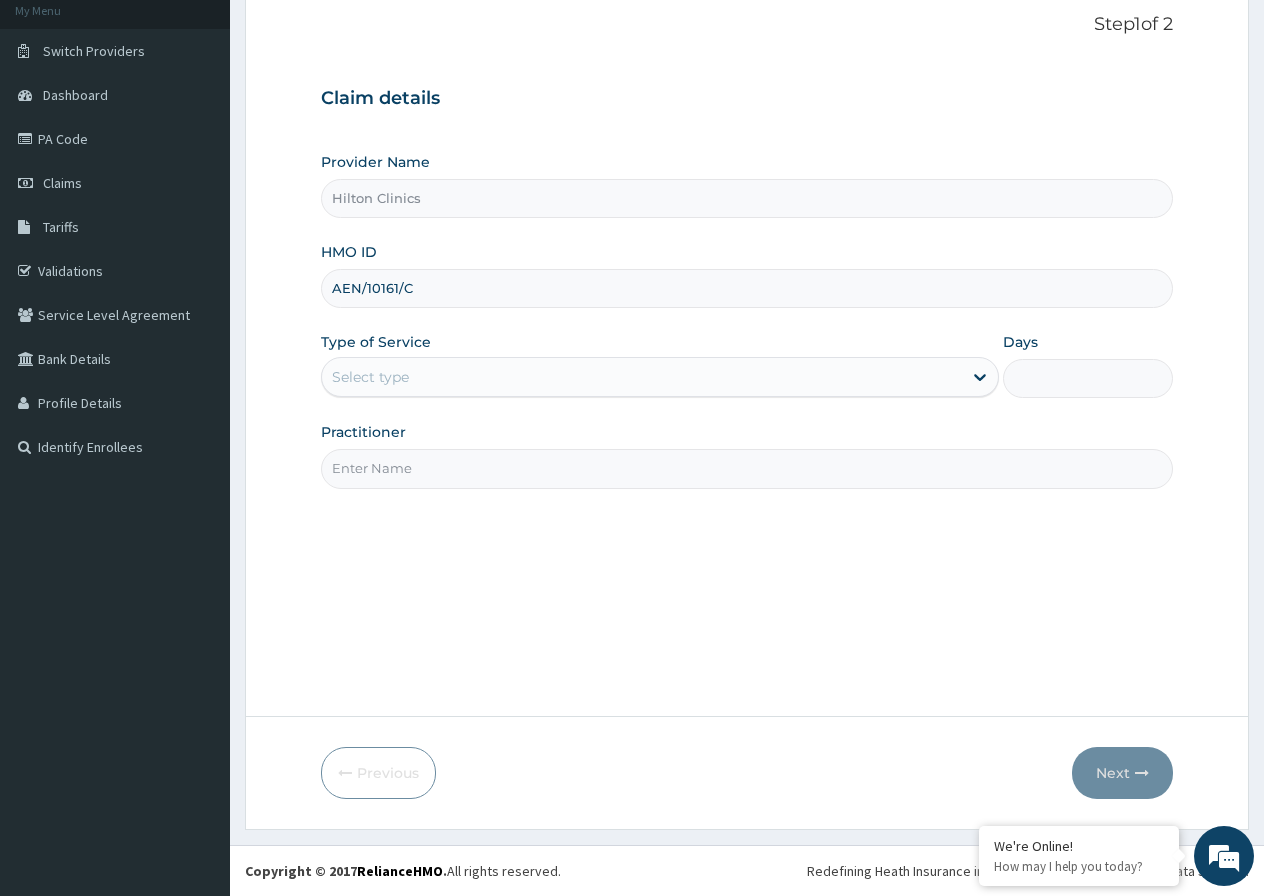 click on "Select type" at bounding box center [642, 377] 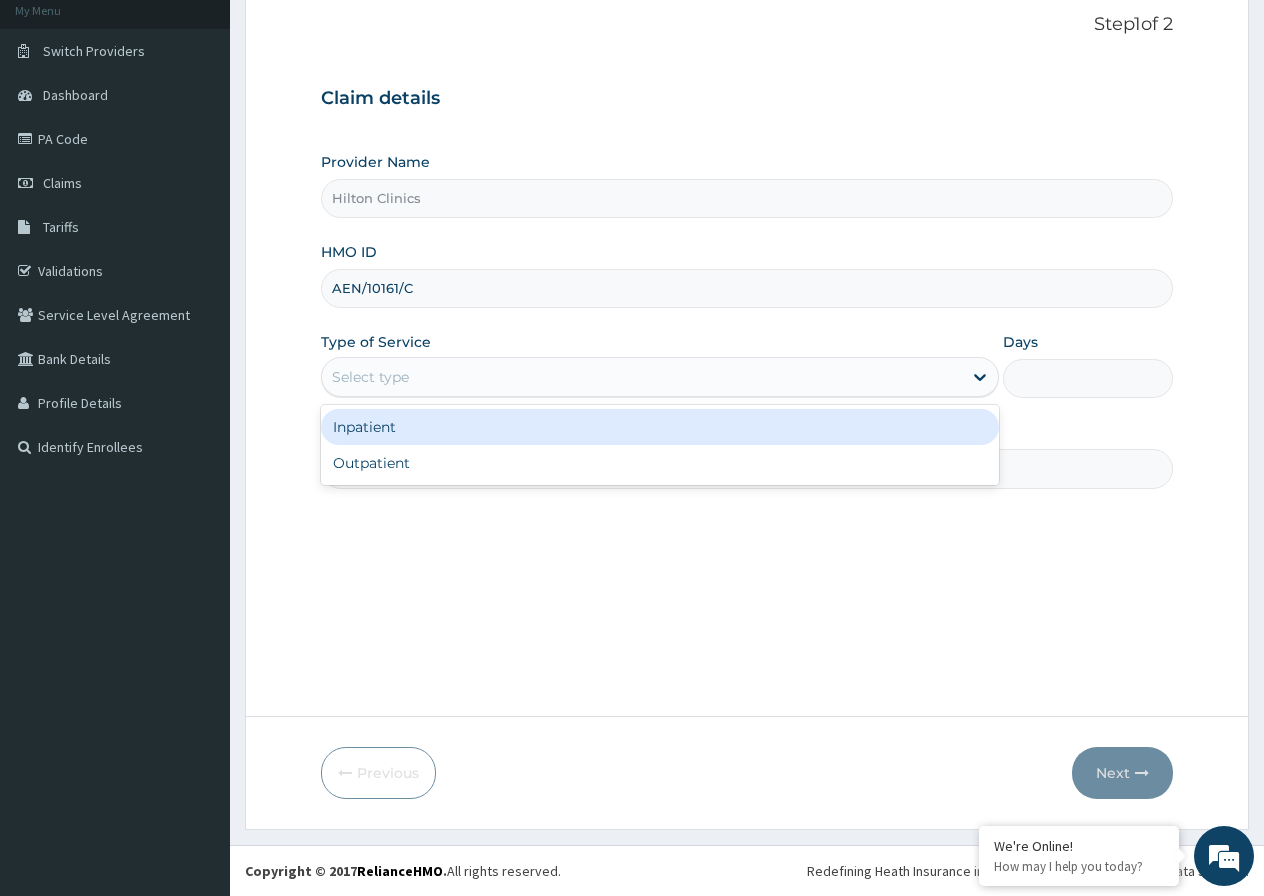scroll, scrollTop: 0, scrollLeft: 0, axis: both 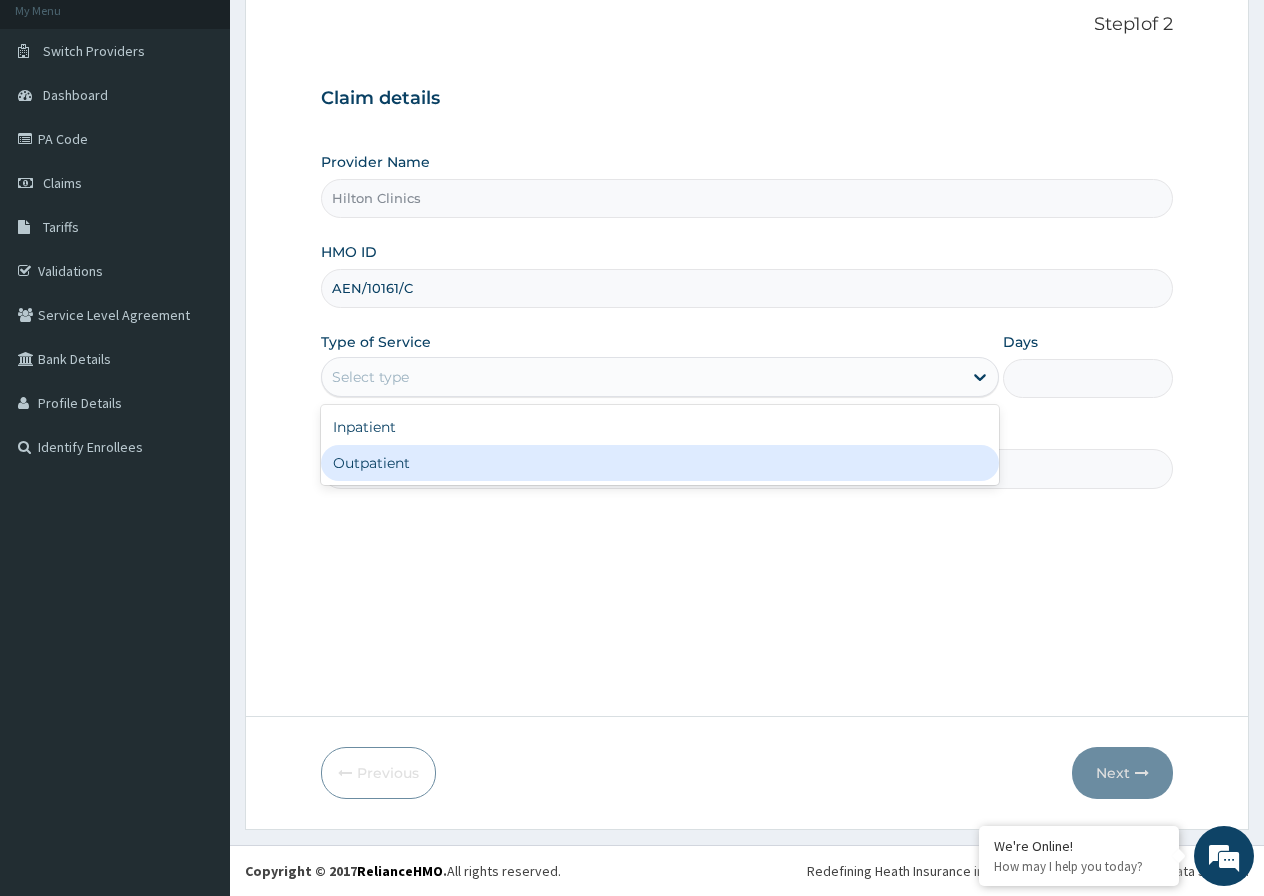 click on "Outpatient" at bounding box center (660, 463) 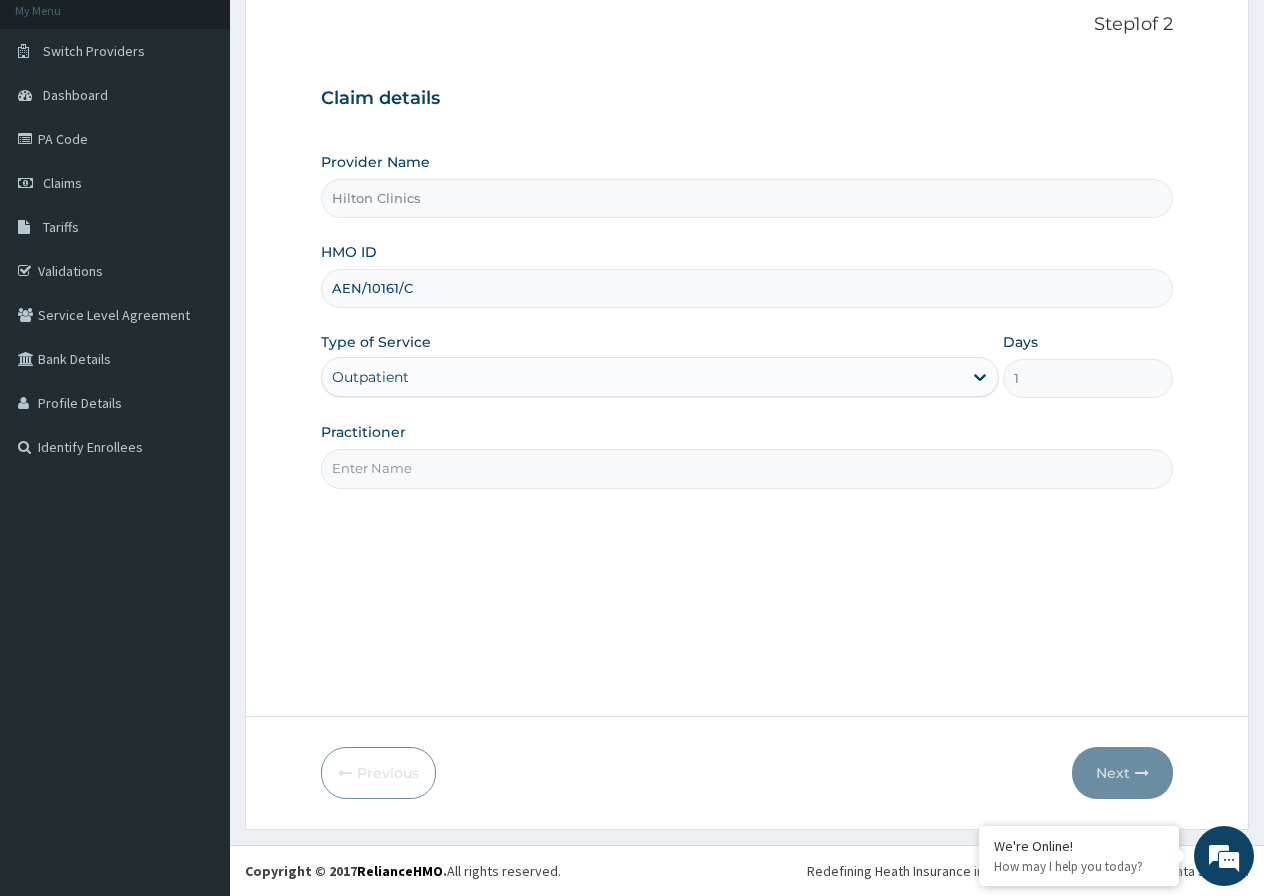 click on "Practitioner" at bounding box center [747, 468] 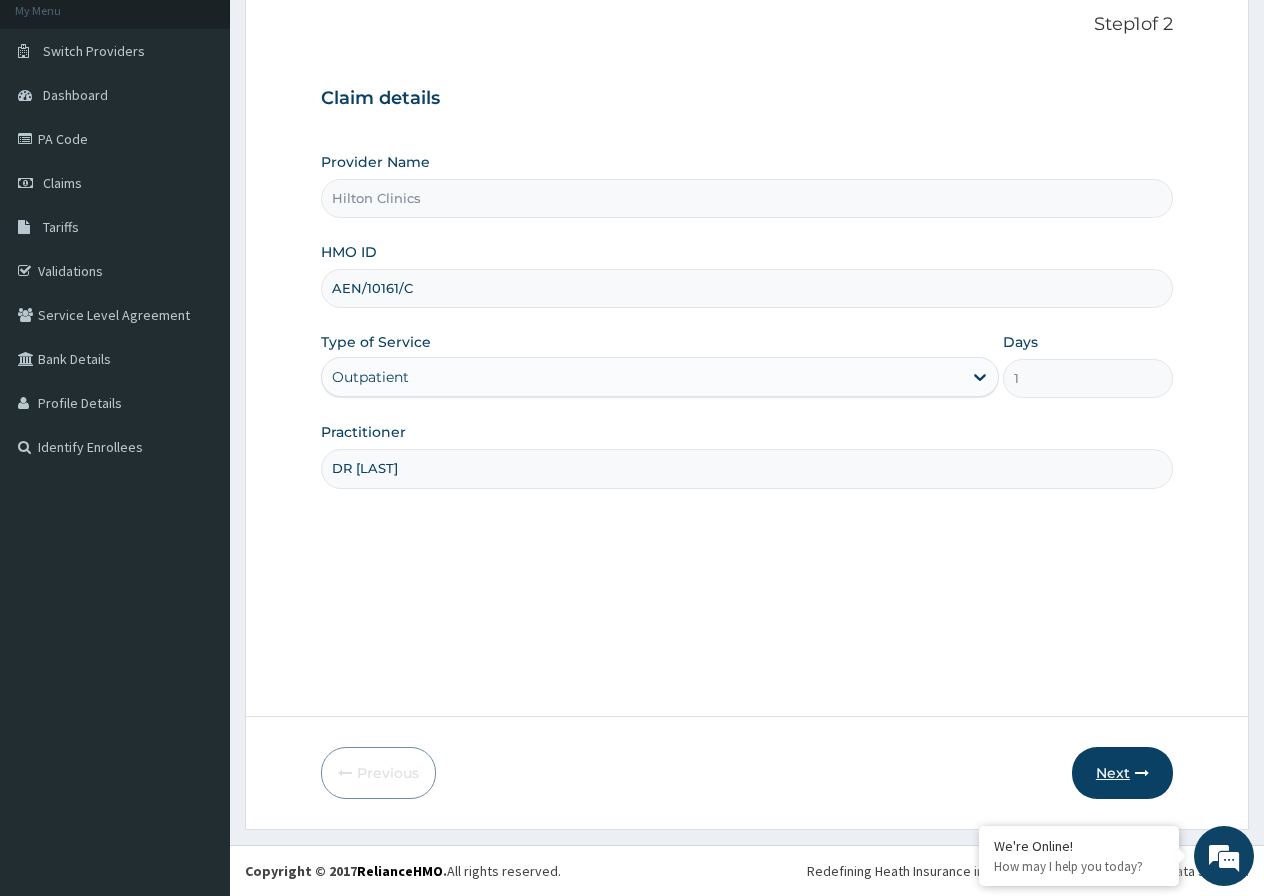 click on "Next" at bounding box center (1122, 773) 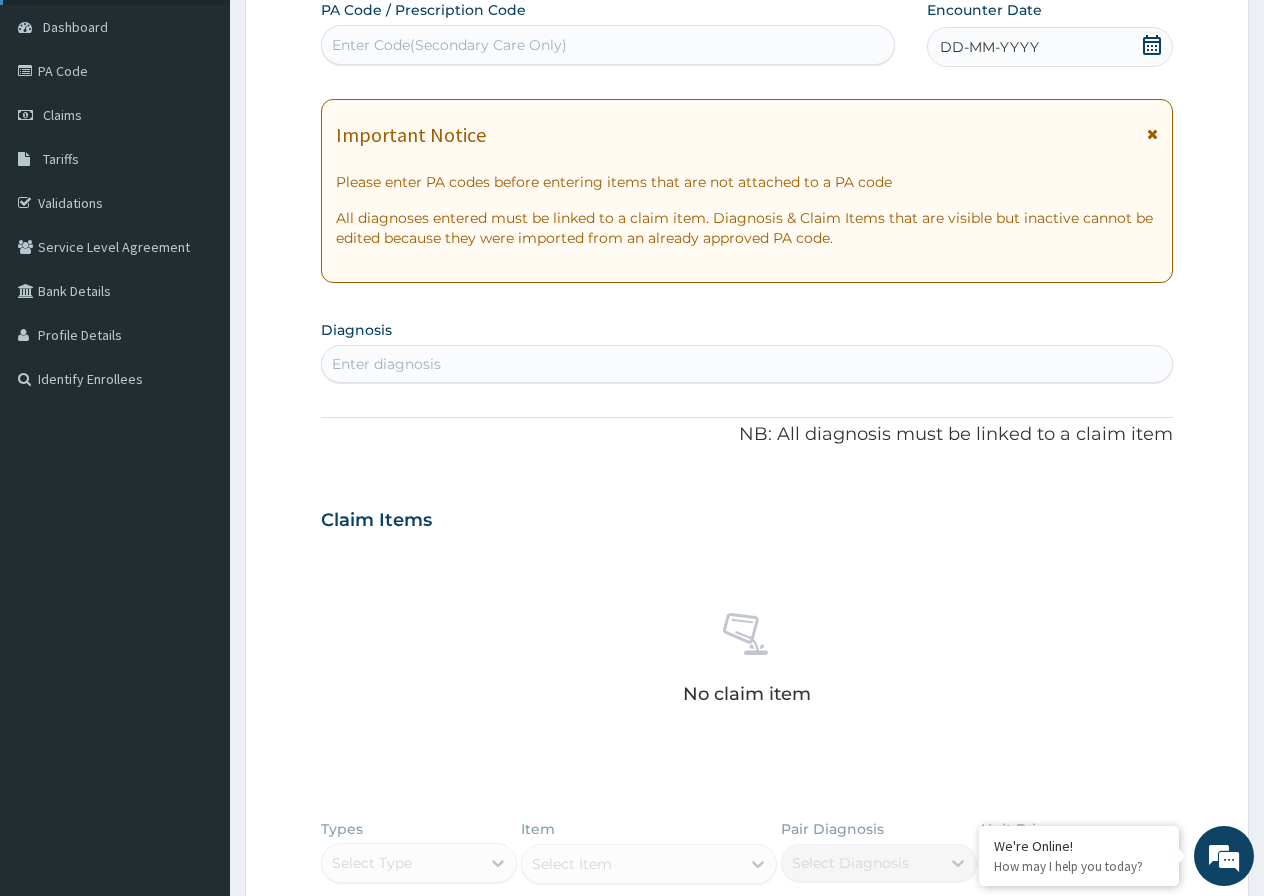 scroll, scrollTop: 0, scrollLeft: 0, axis: both 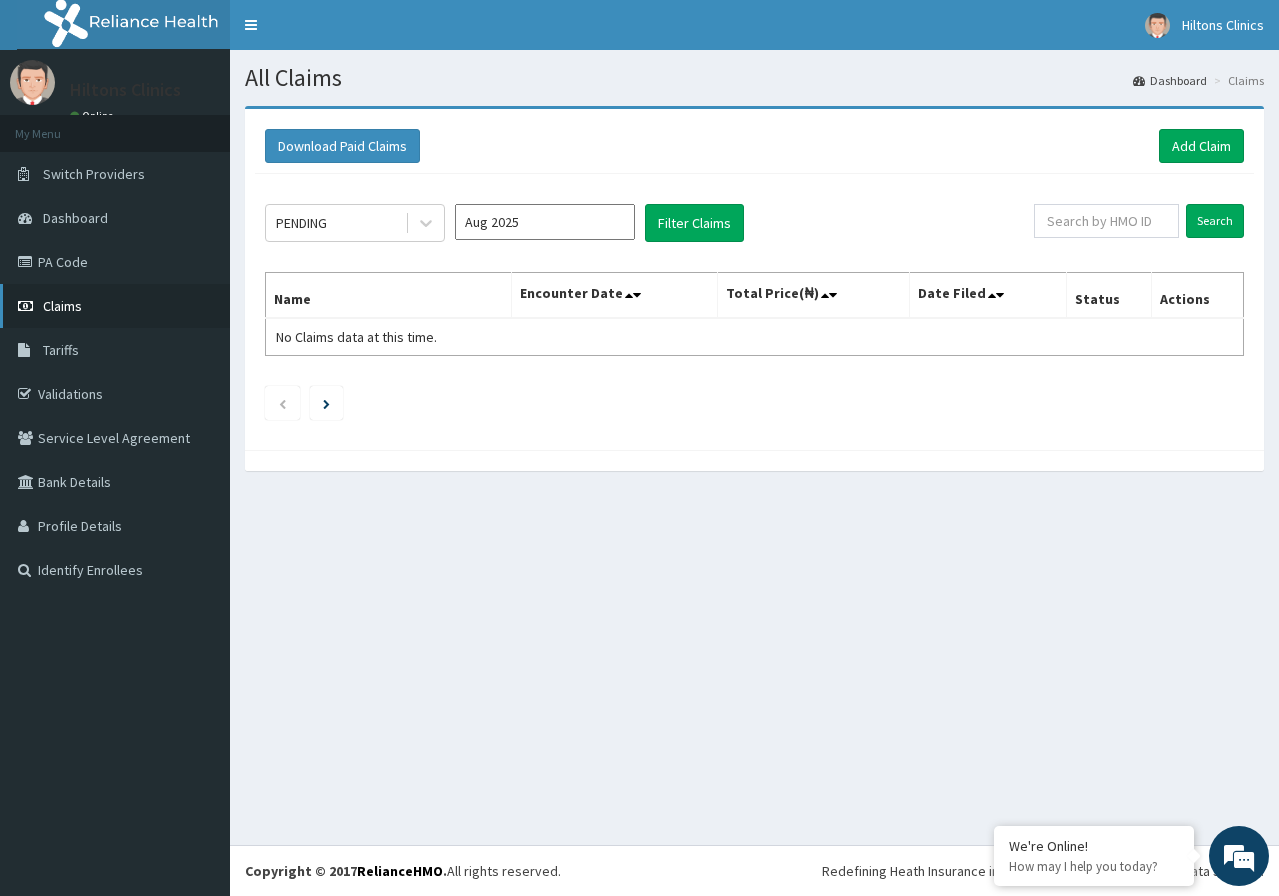 click on "Claims" at bounding box center [62, 306] 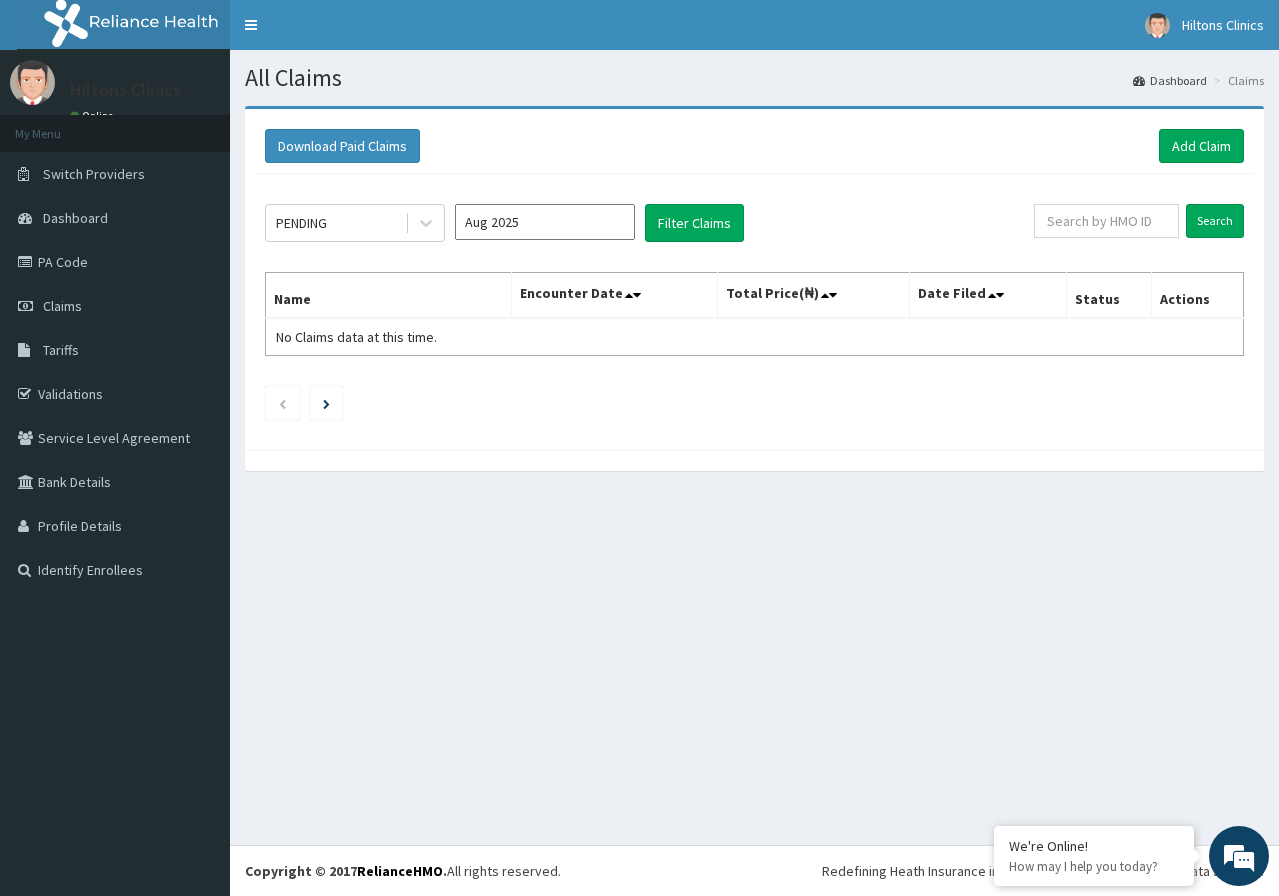 scroll, scrollTop: 0, scrollLeft: 0, axis: both 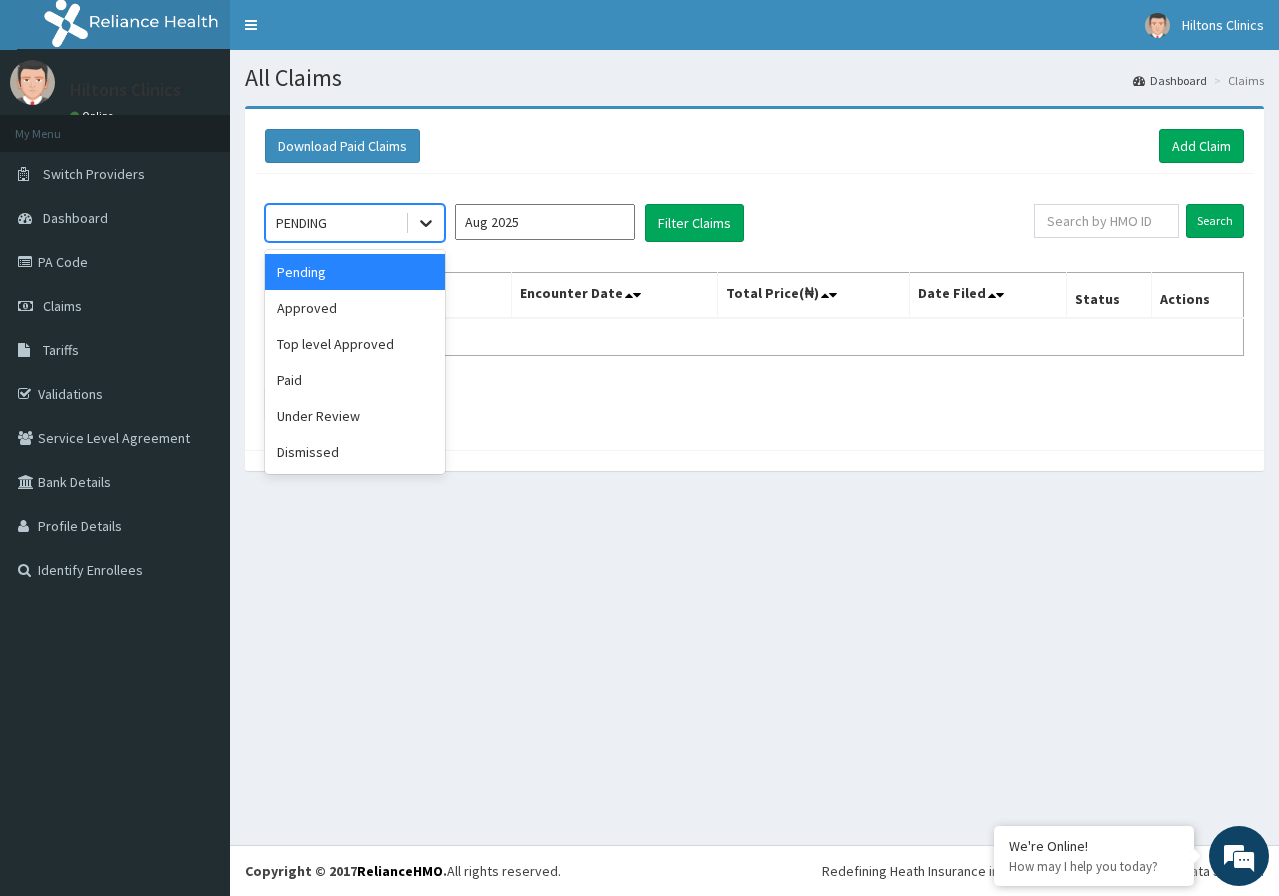 click 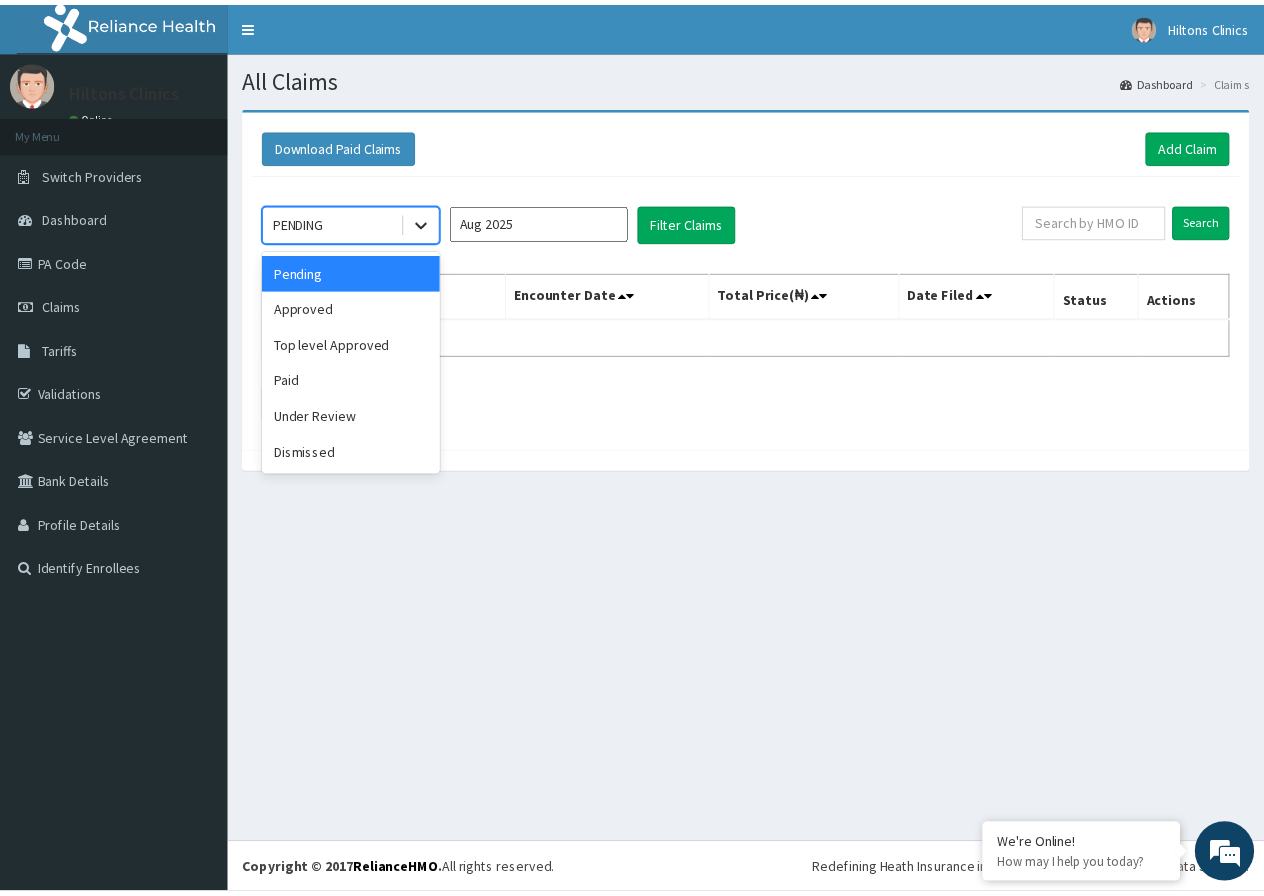 scroll, scrollTop: 0, scrollLeft: 0, axis: both 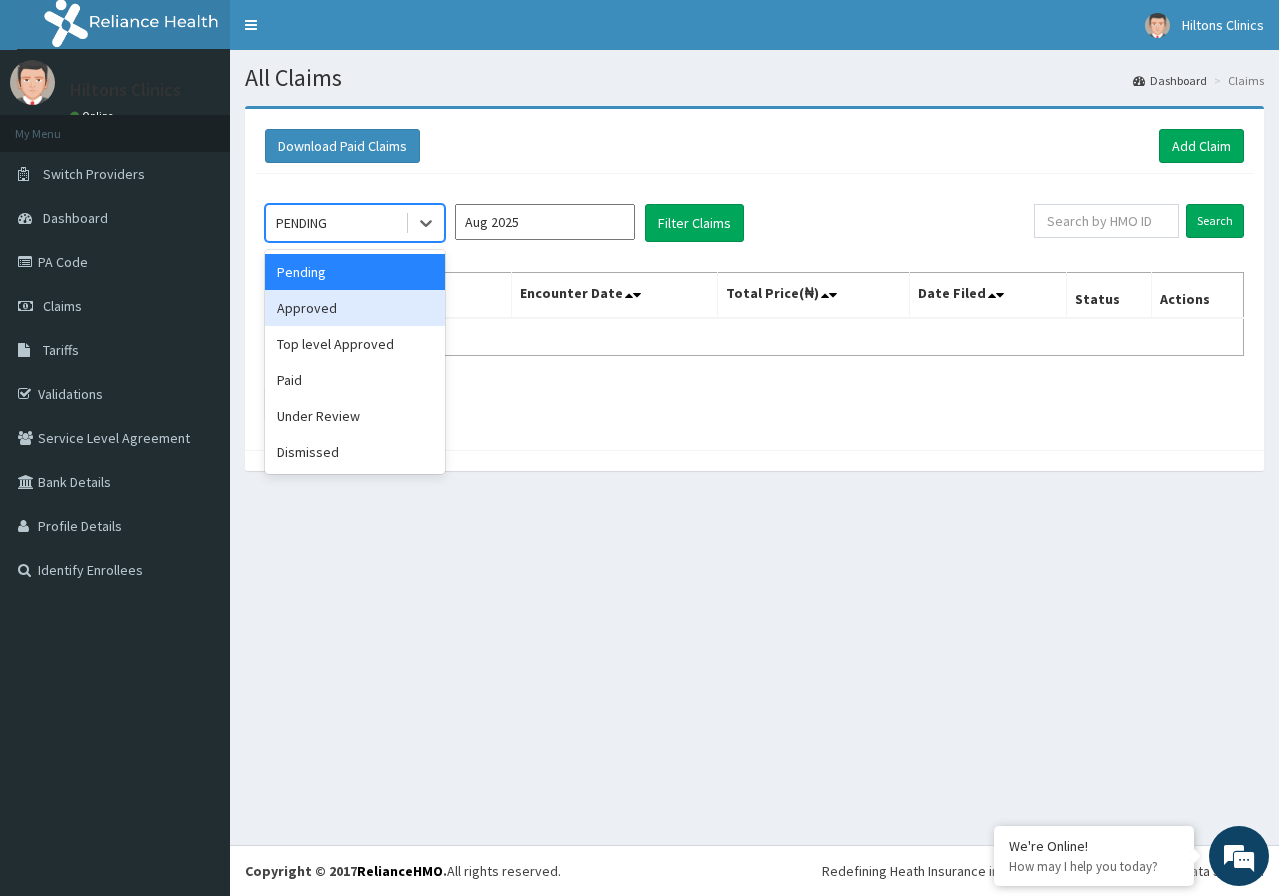 click on "Approved" at bounding box center [355, 308] 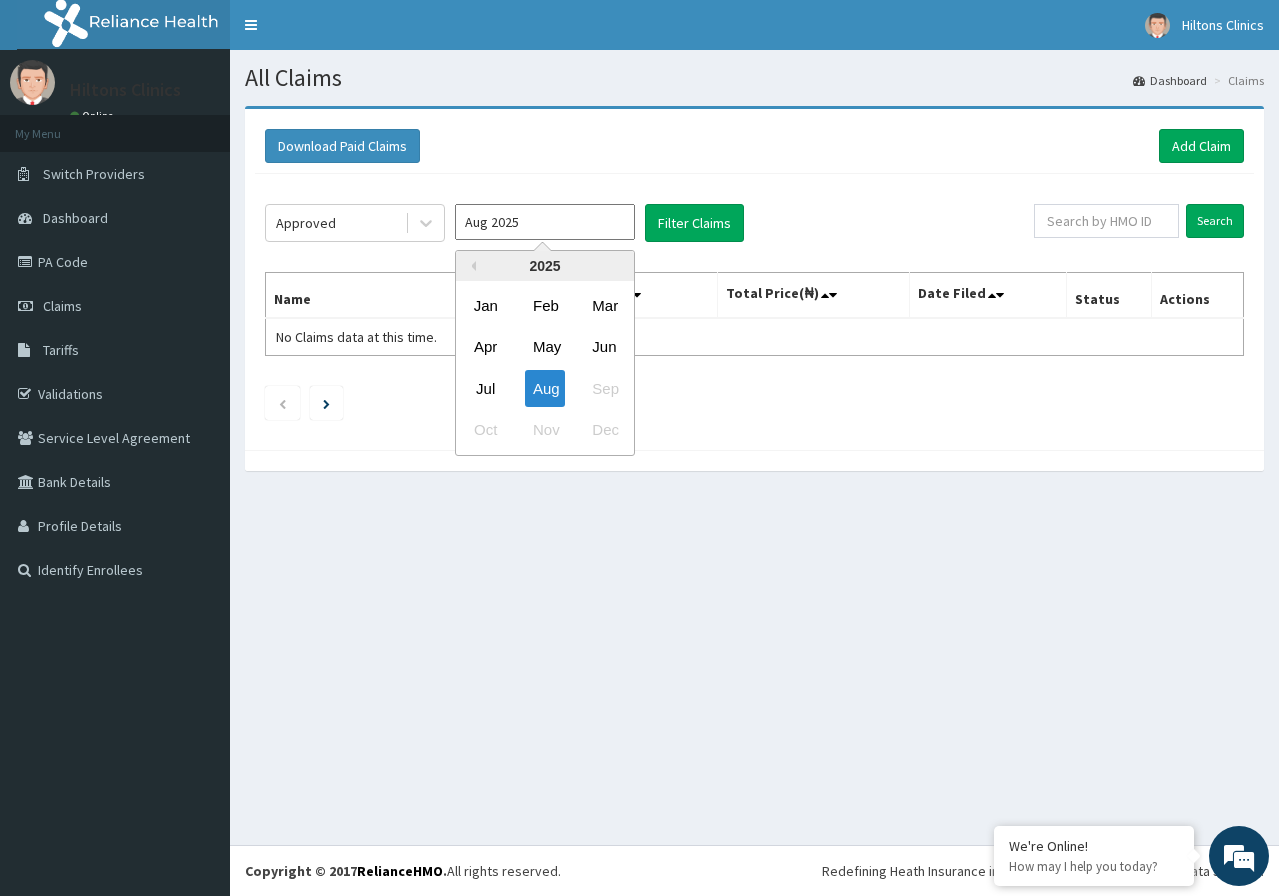 click on "Aug 2025" at bounding box center (545, 222) 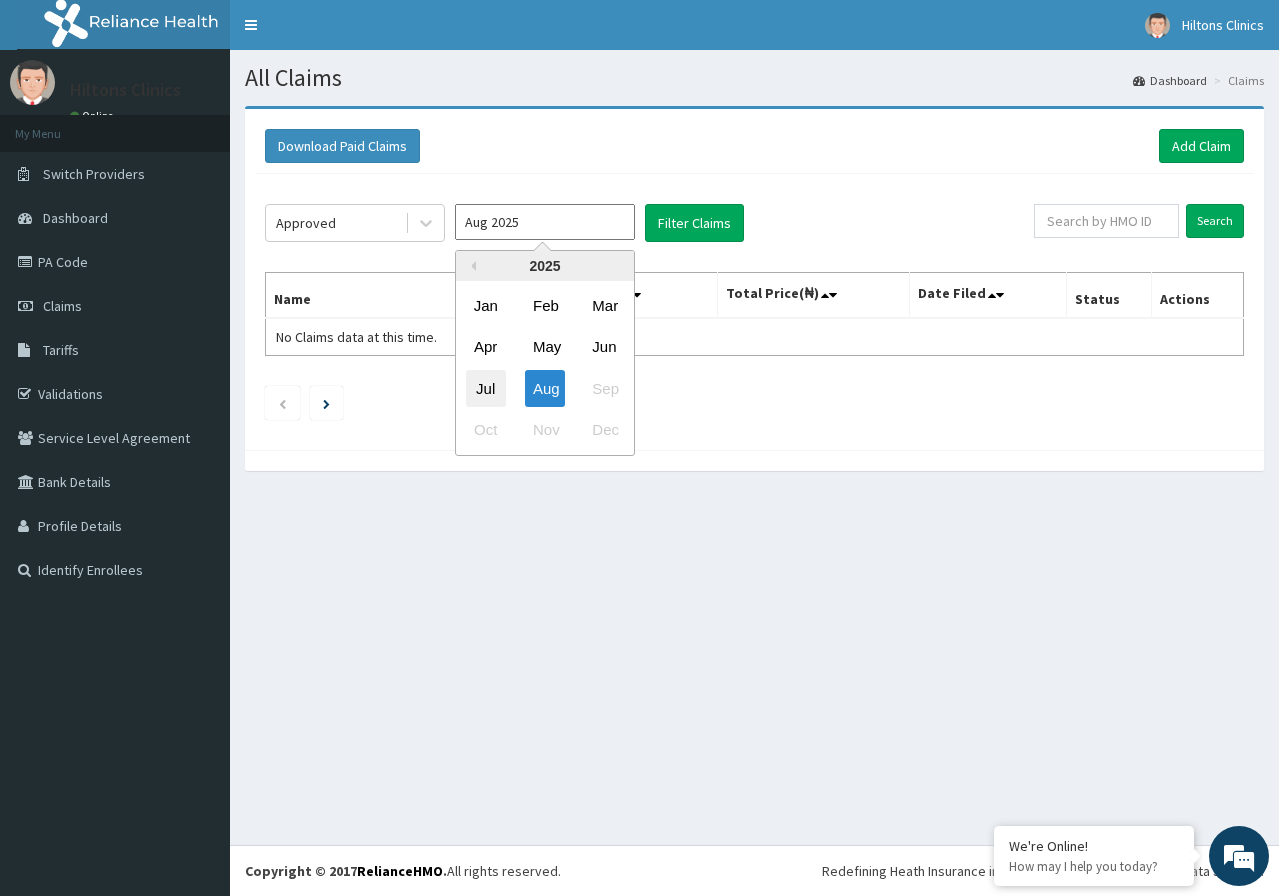 click on "Jul" at bounding box center (486, 388) 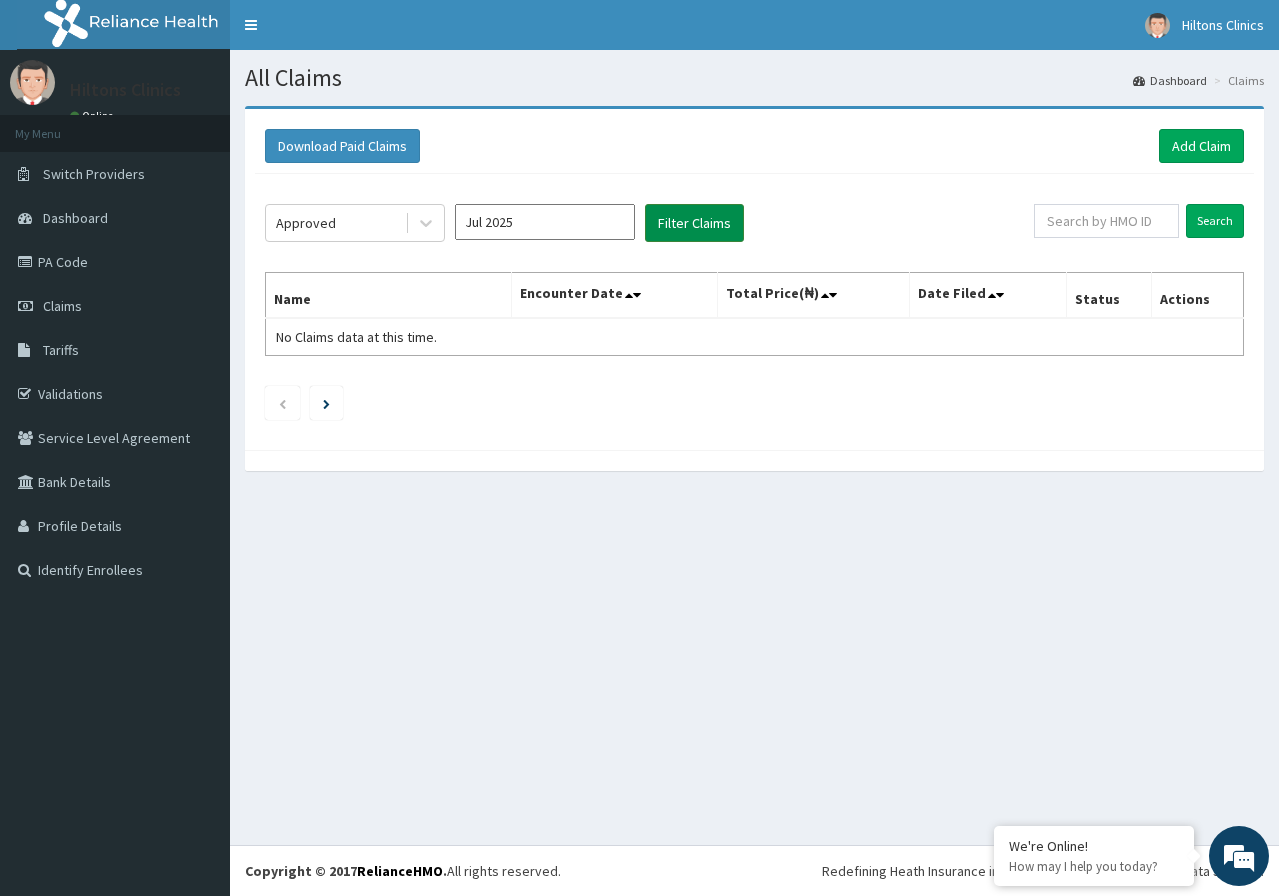 click on "Filter Claims" at bounding box center [694, 223] 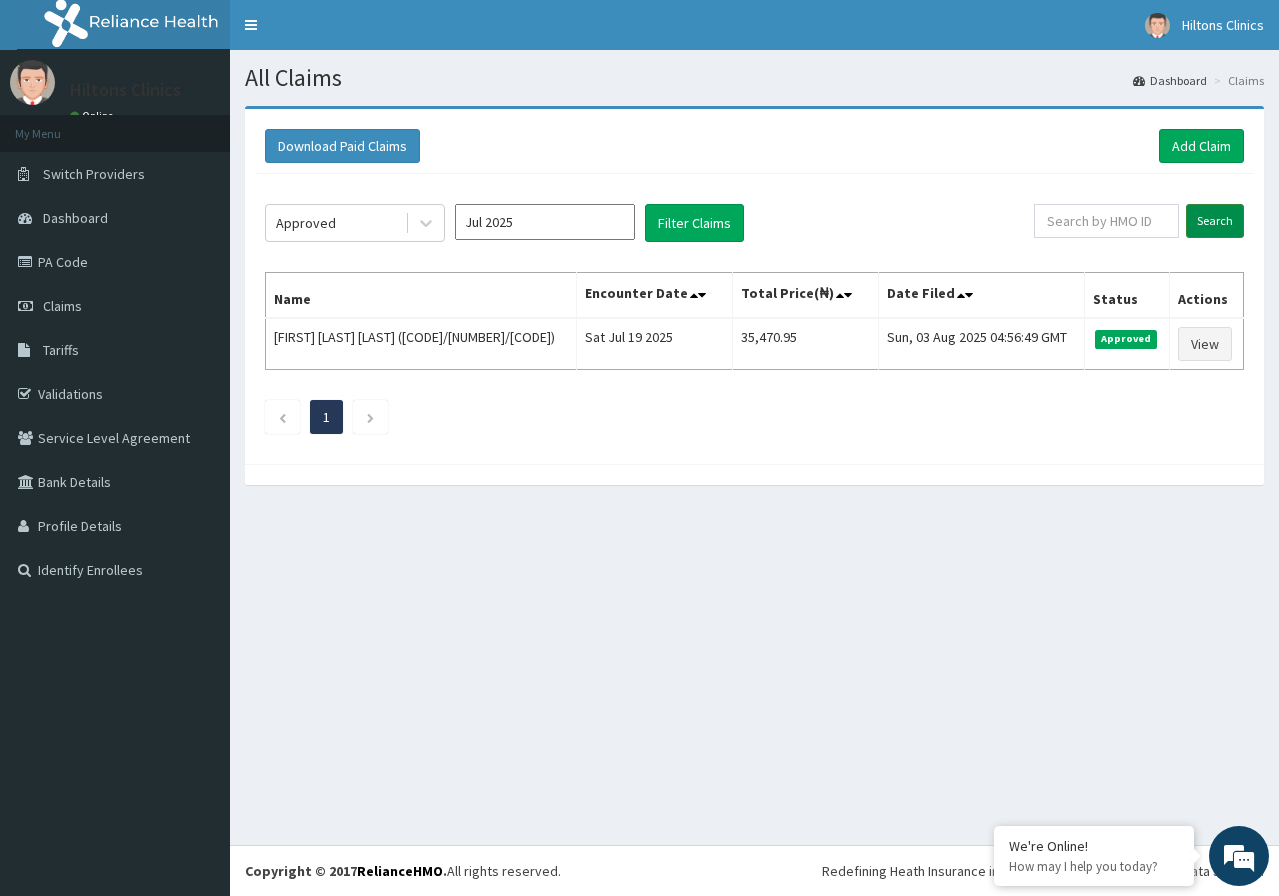 click on "Search" at bounding box center (1215, 221) 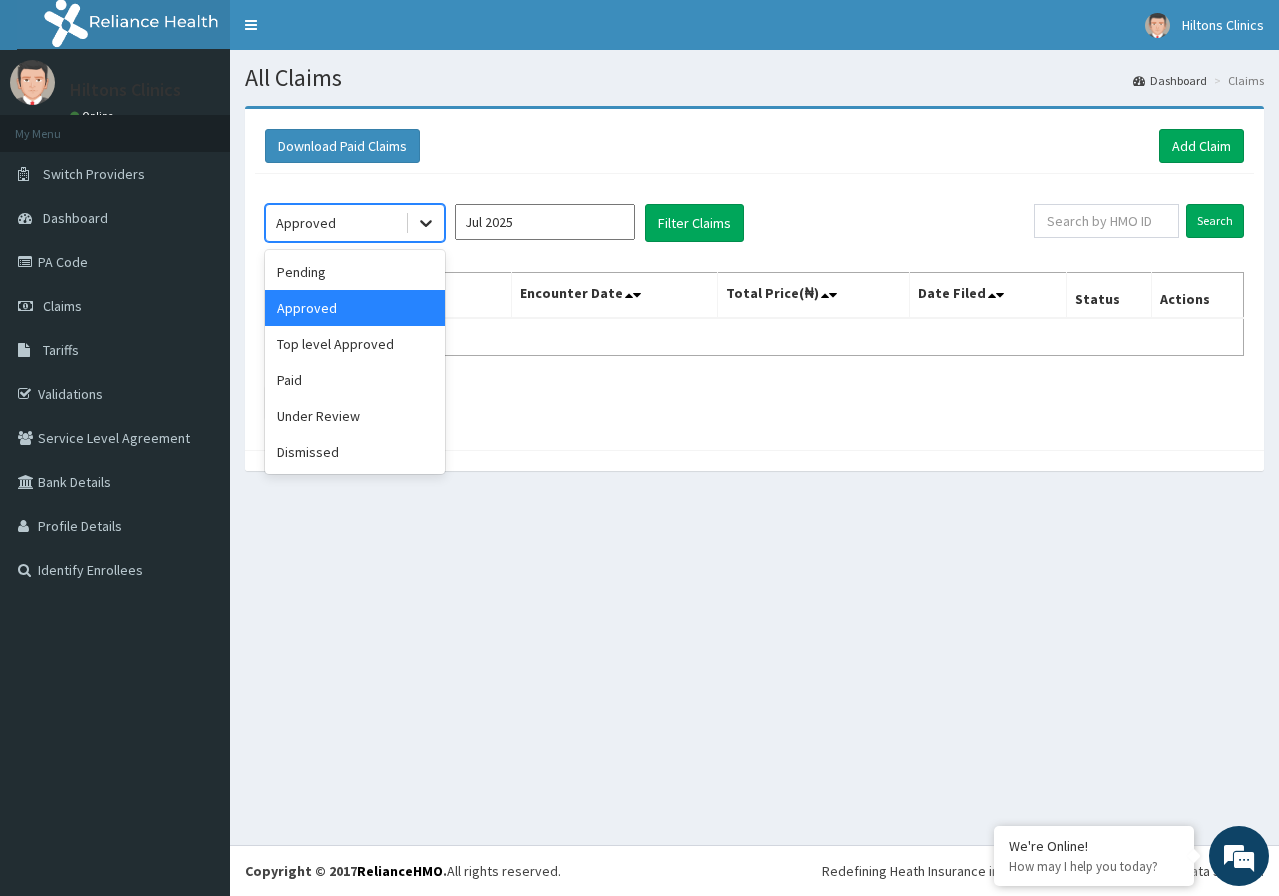 click 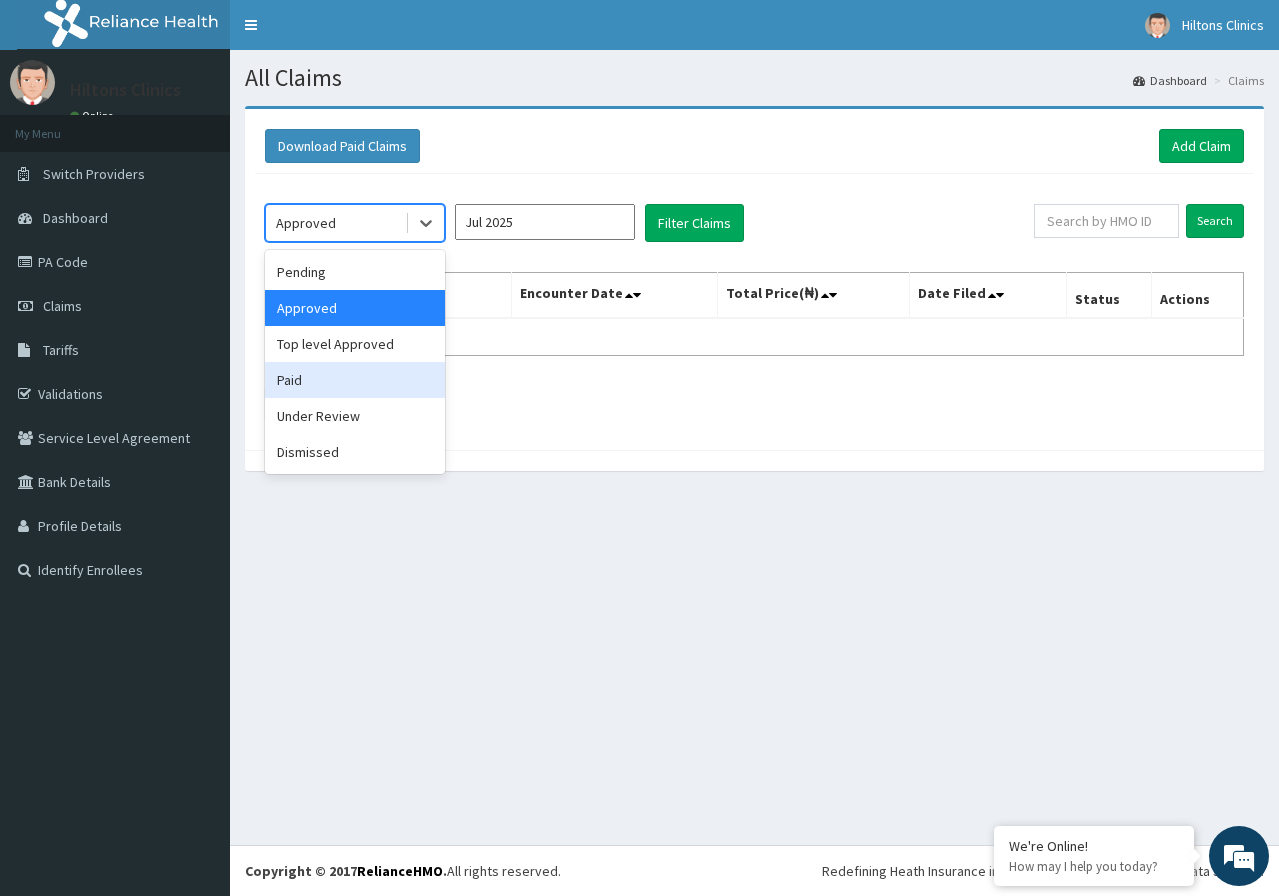 click on "Paid" at bounding box center (355, 380) 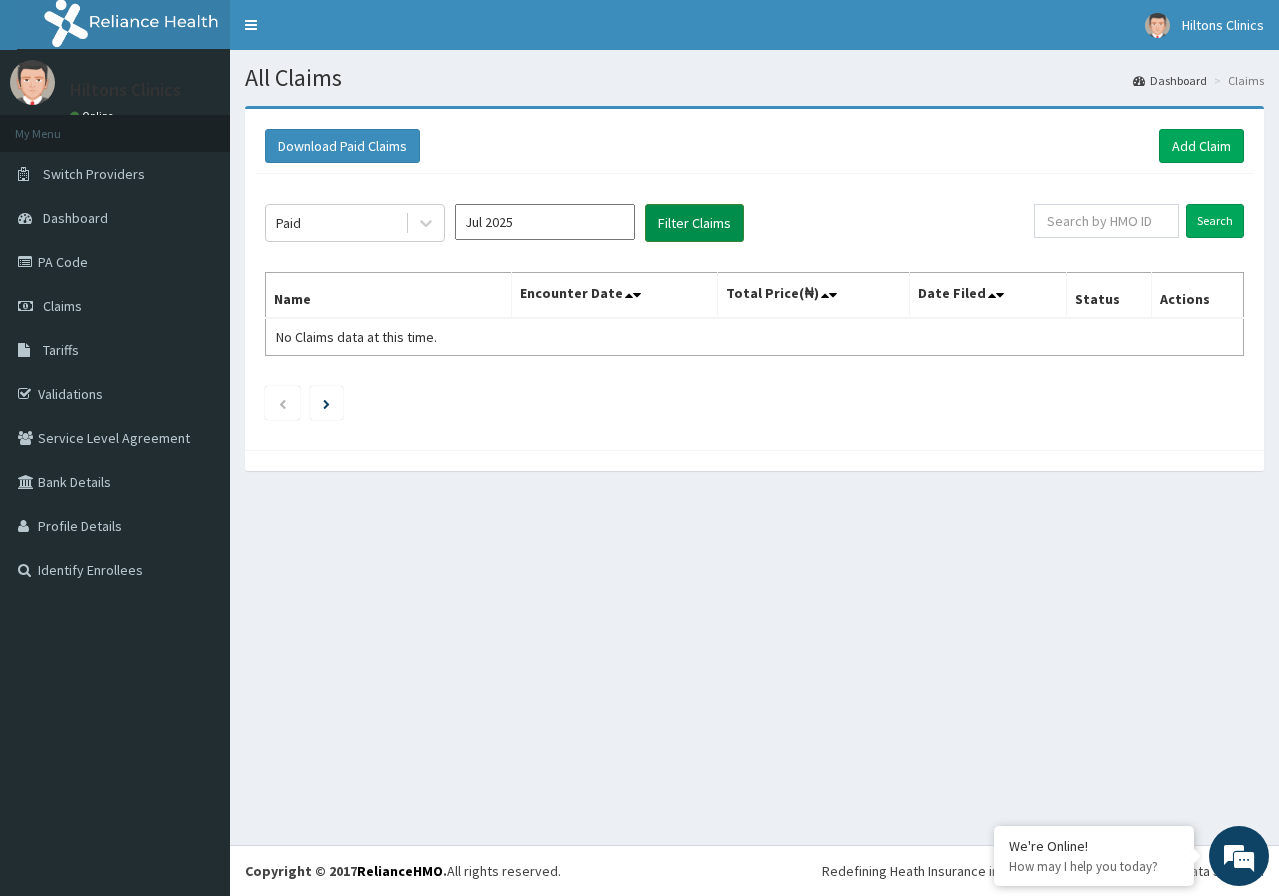 click on "Filter Claims" at bounding box center [694, 223] 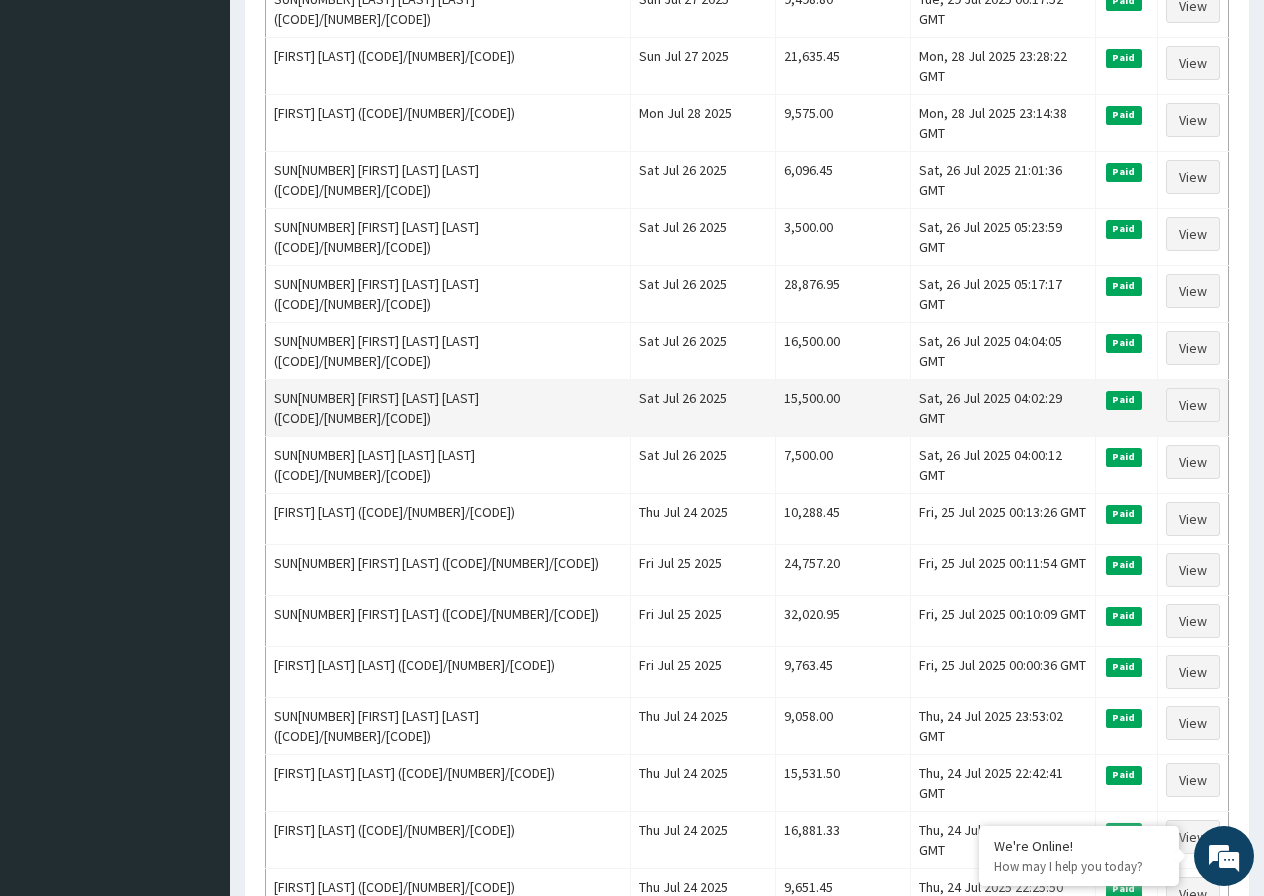 scroll, scrollTop: 800, scrollLeft: 0, axis: vertical 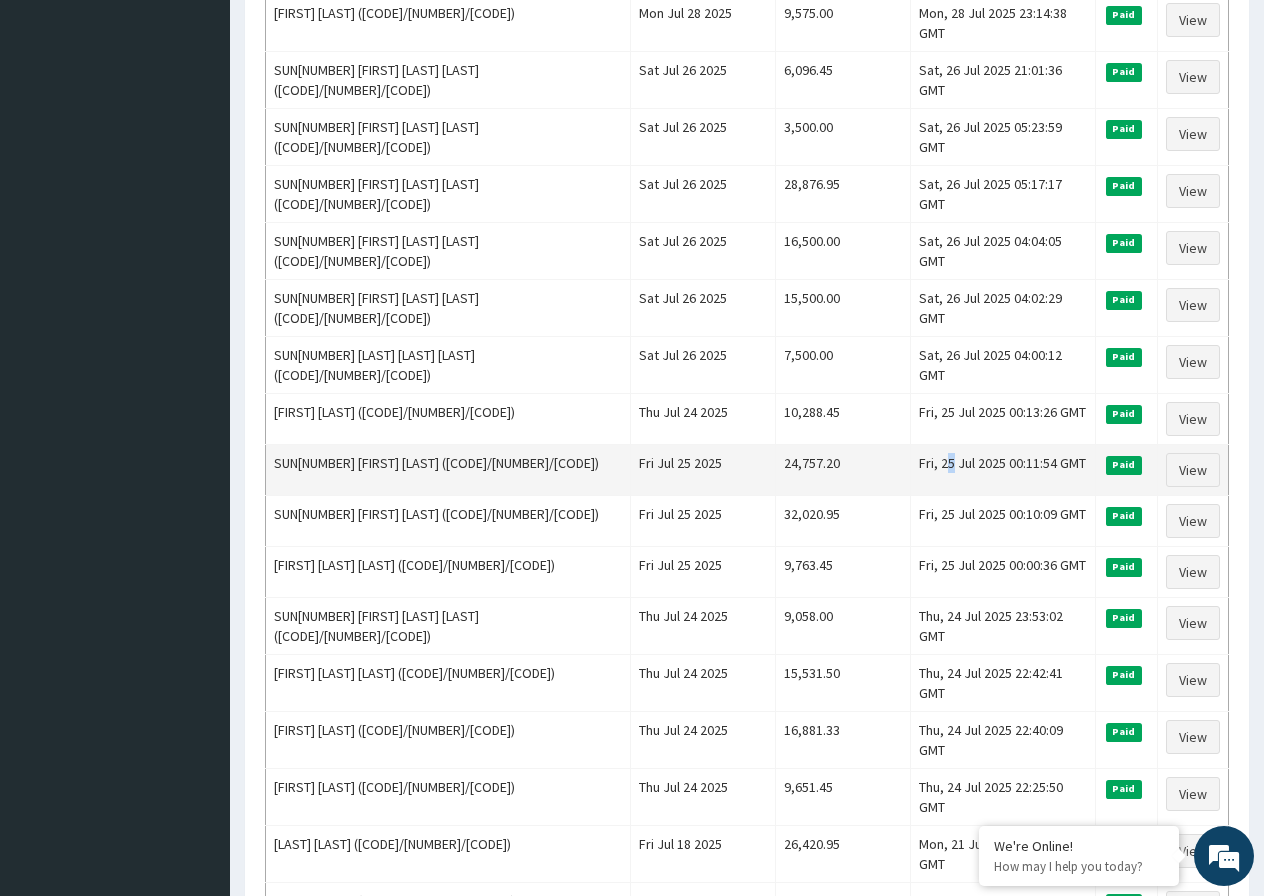 click on "Fri, 25 Jul 2025 00:11:54 GMT" at bounding box center (1002, 470) 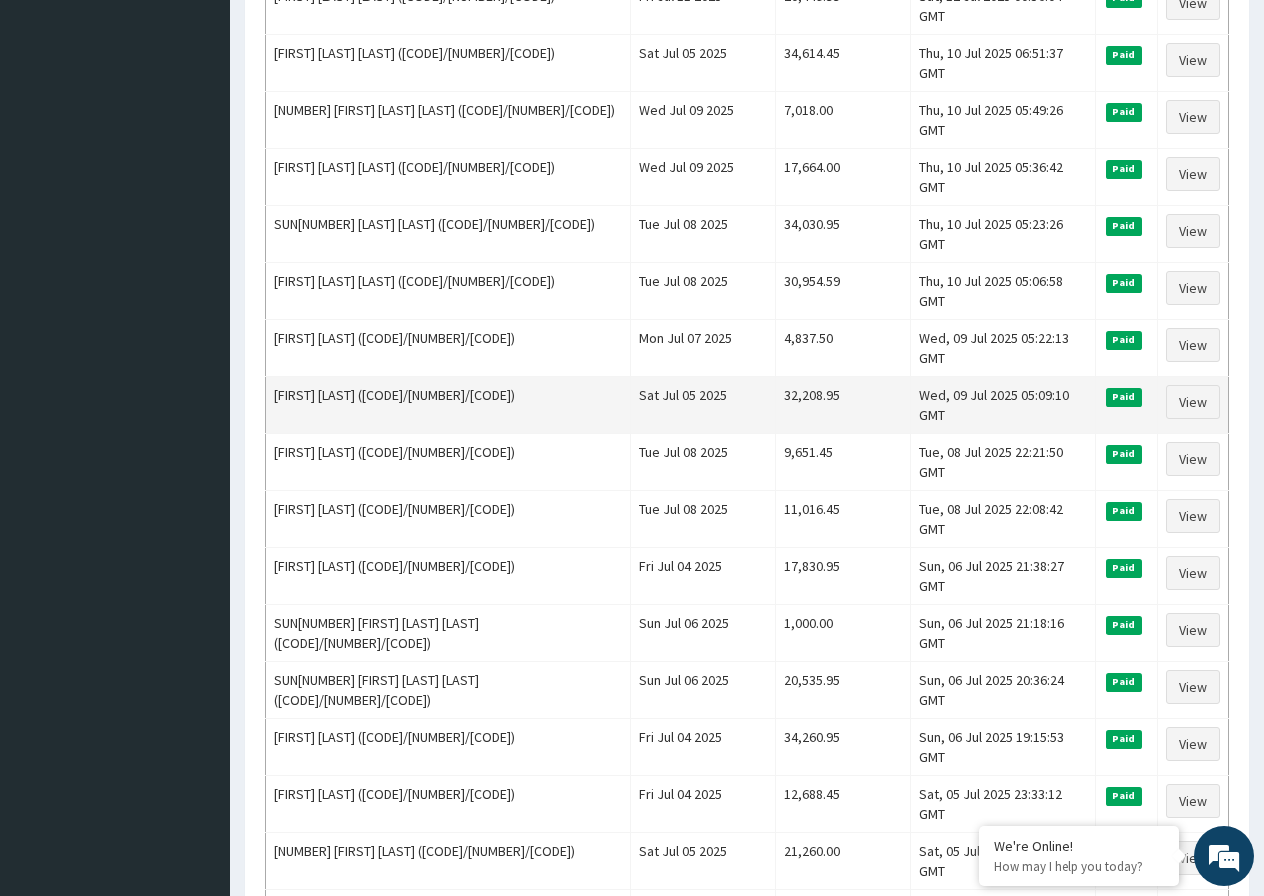 scroll, scrollTop: 2174, scrollLeft: 0, axis: vertical 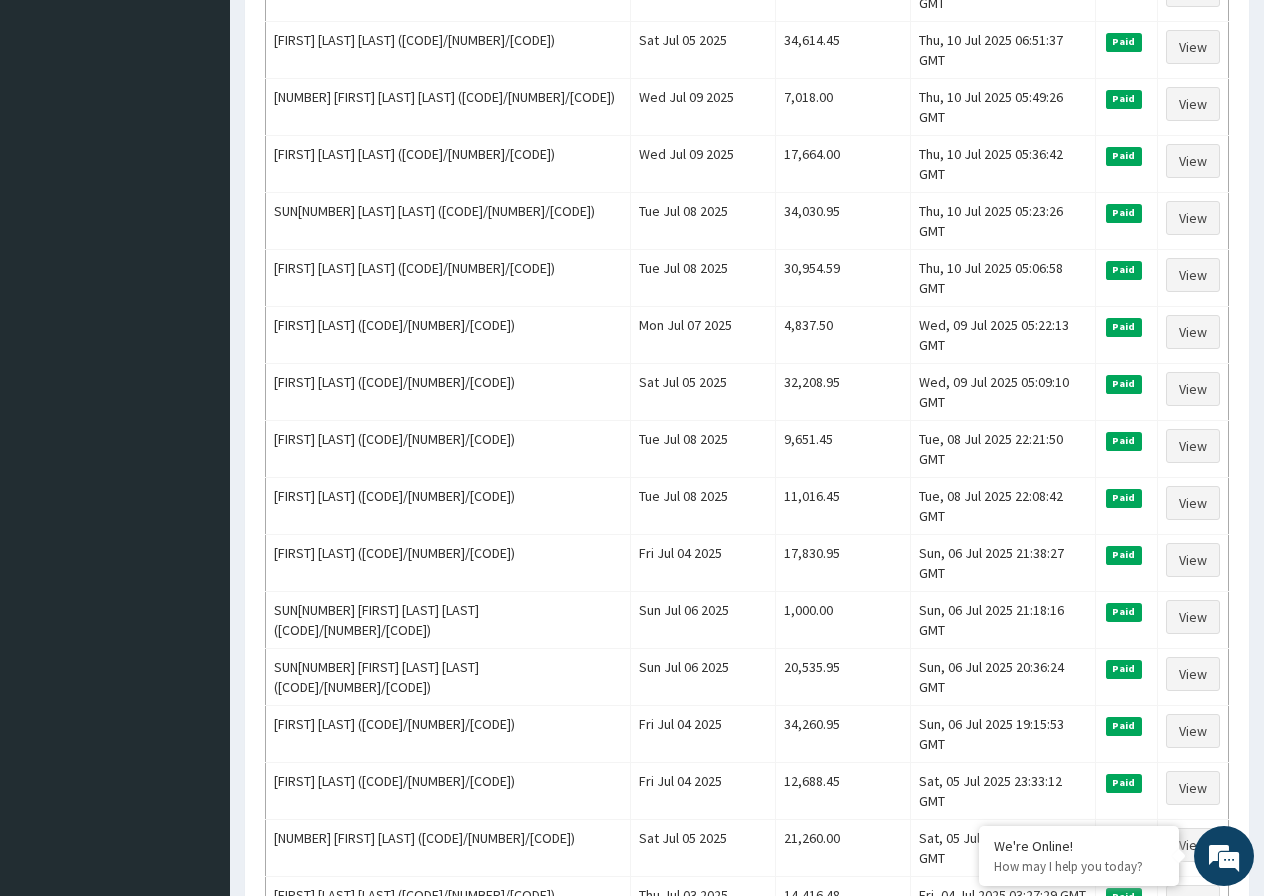 click on "2" at bounding box center (369, 1032) 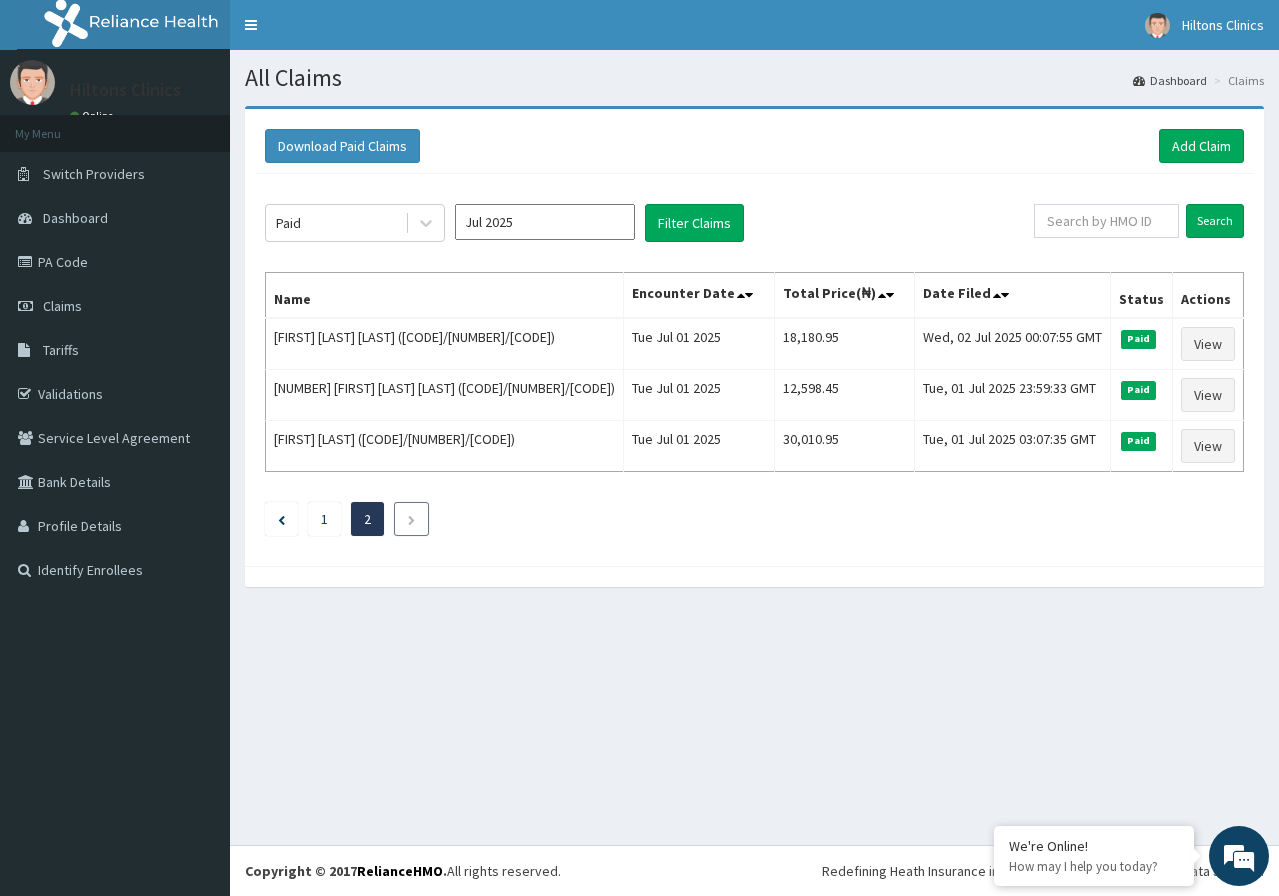 click at bounding box center [411, 520] 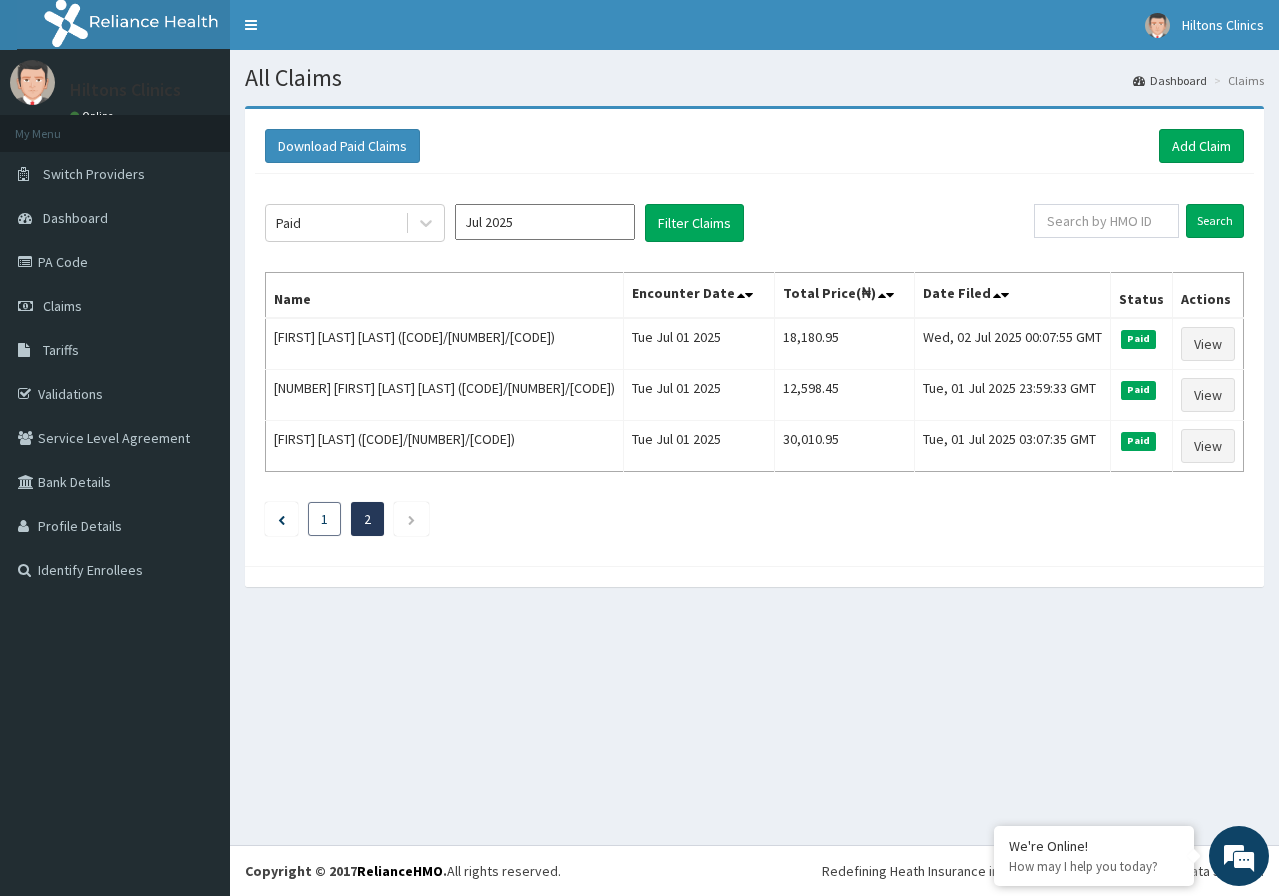 click on "1" at bounding box center [324, 519] 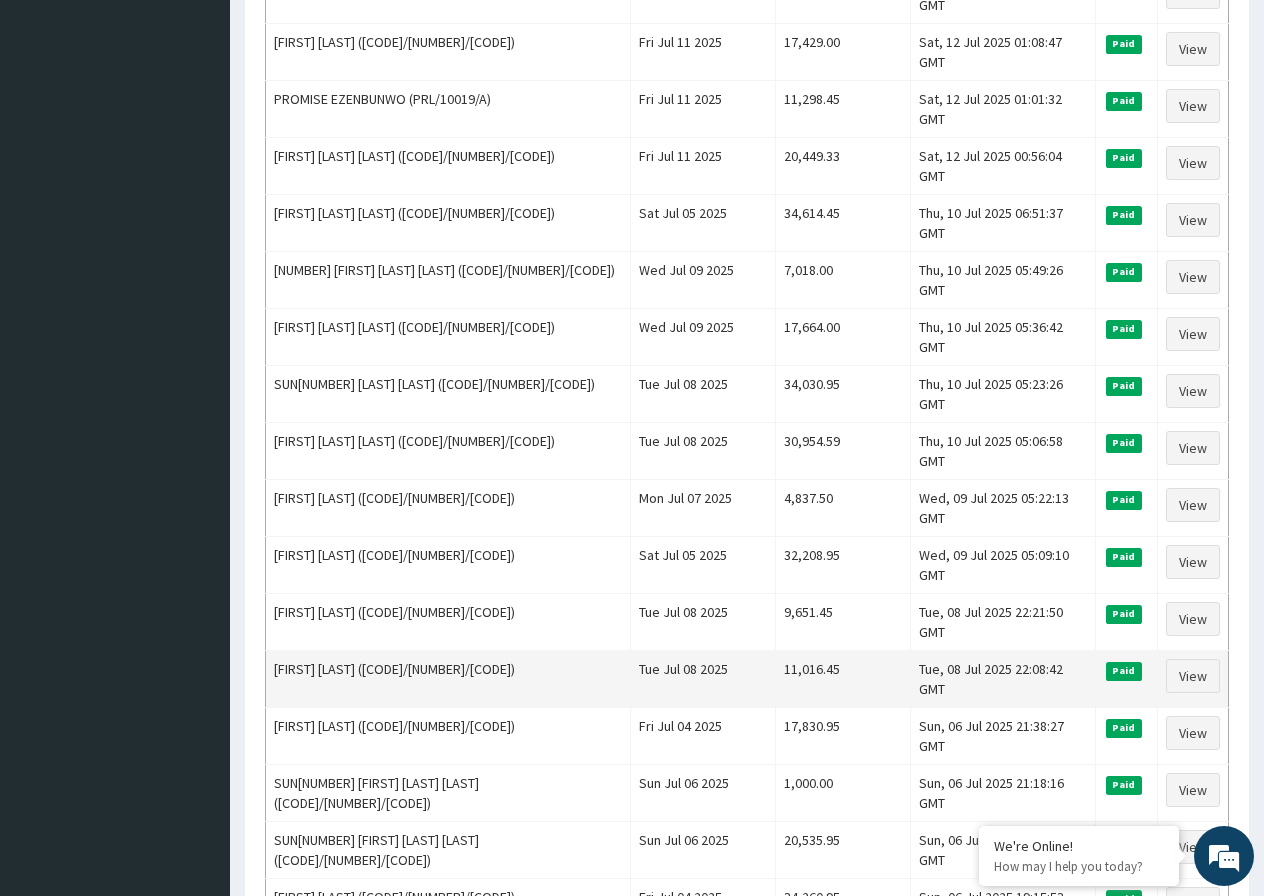 scroll, scrollTop: 2174, scrollLeft: 0, axis: vertical 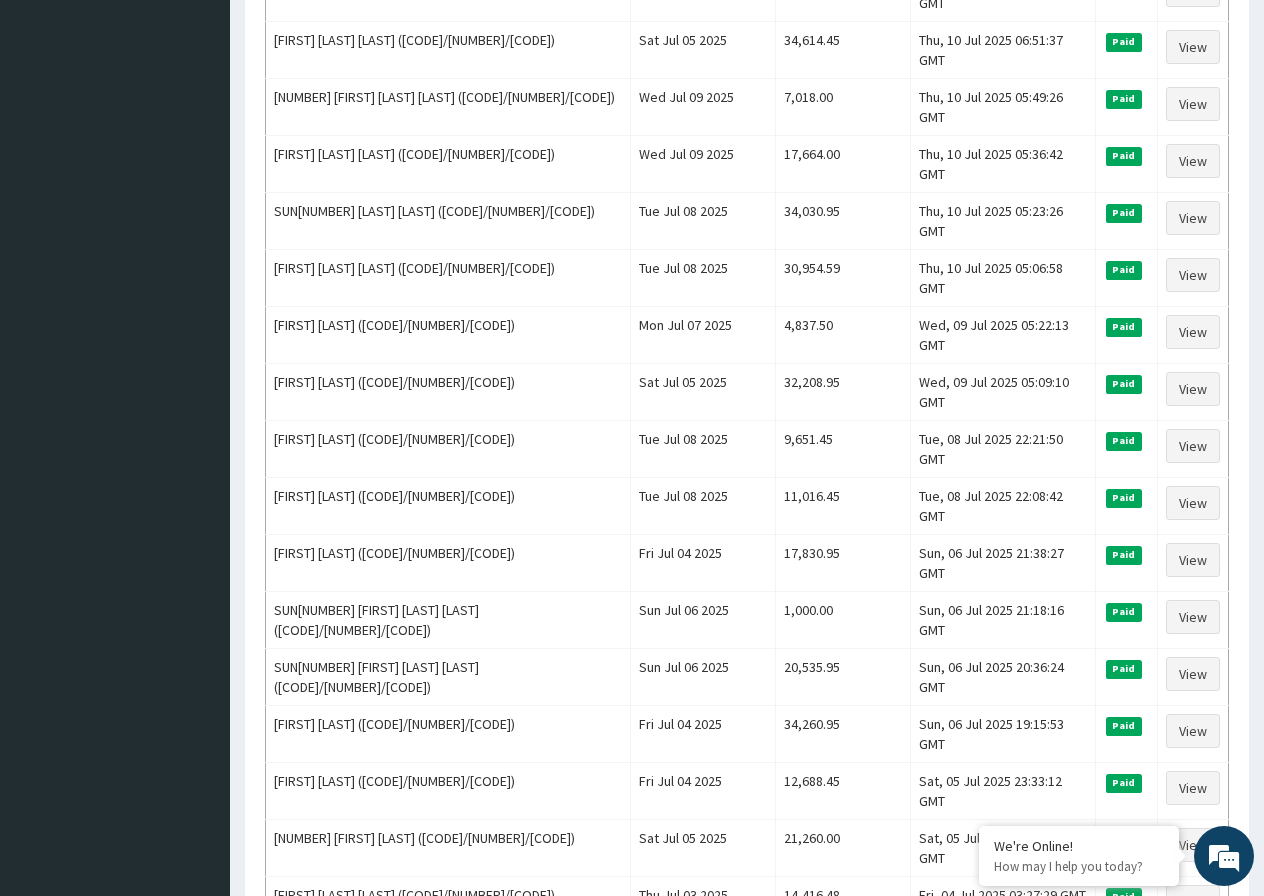click on "2" at bounding box center [369, 1032] 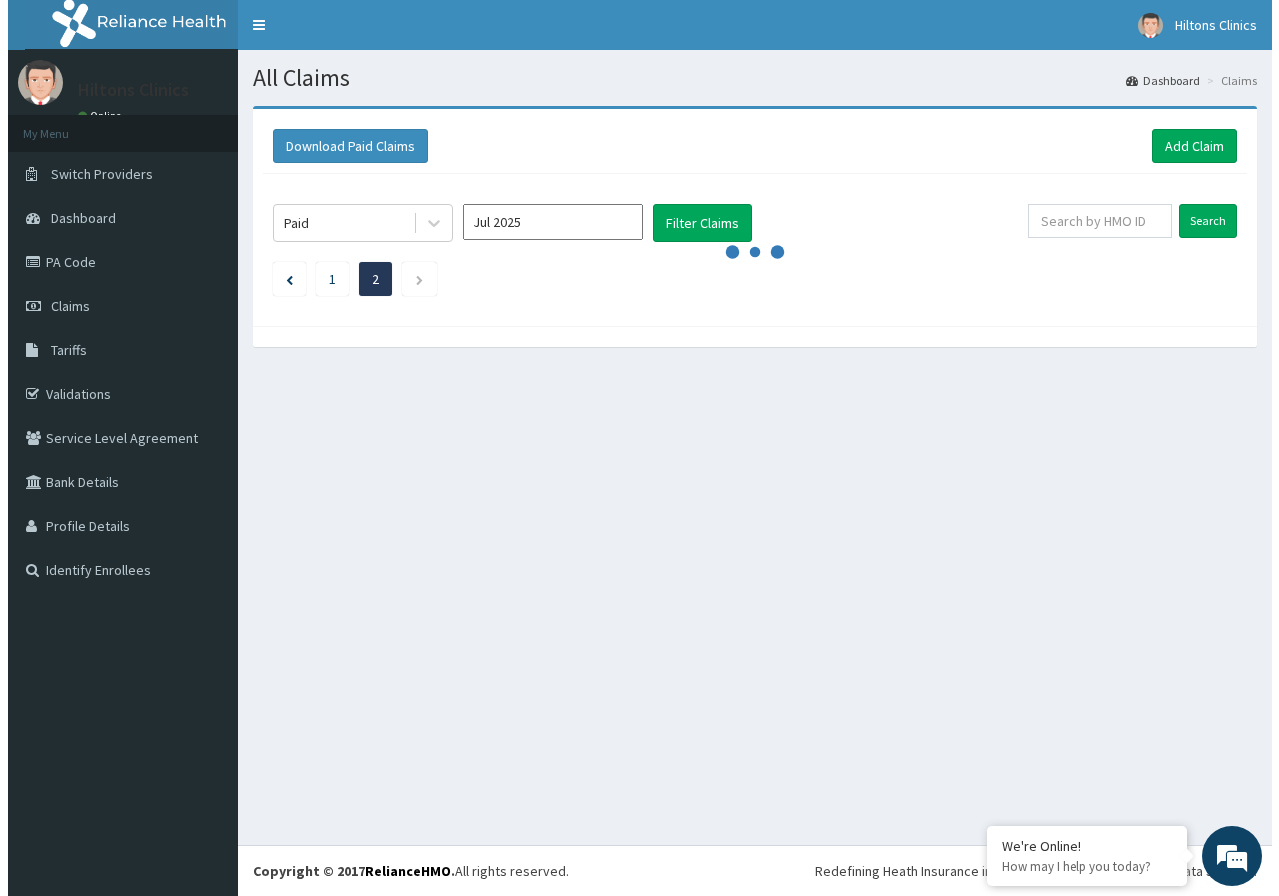 scroll, scrollTop: 0, scrollLeft: 0, axis: both 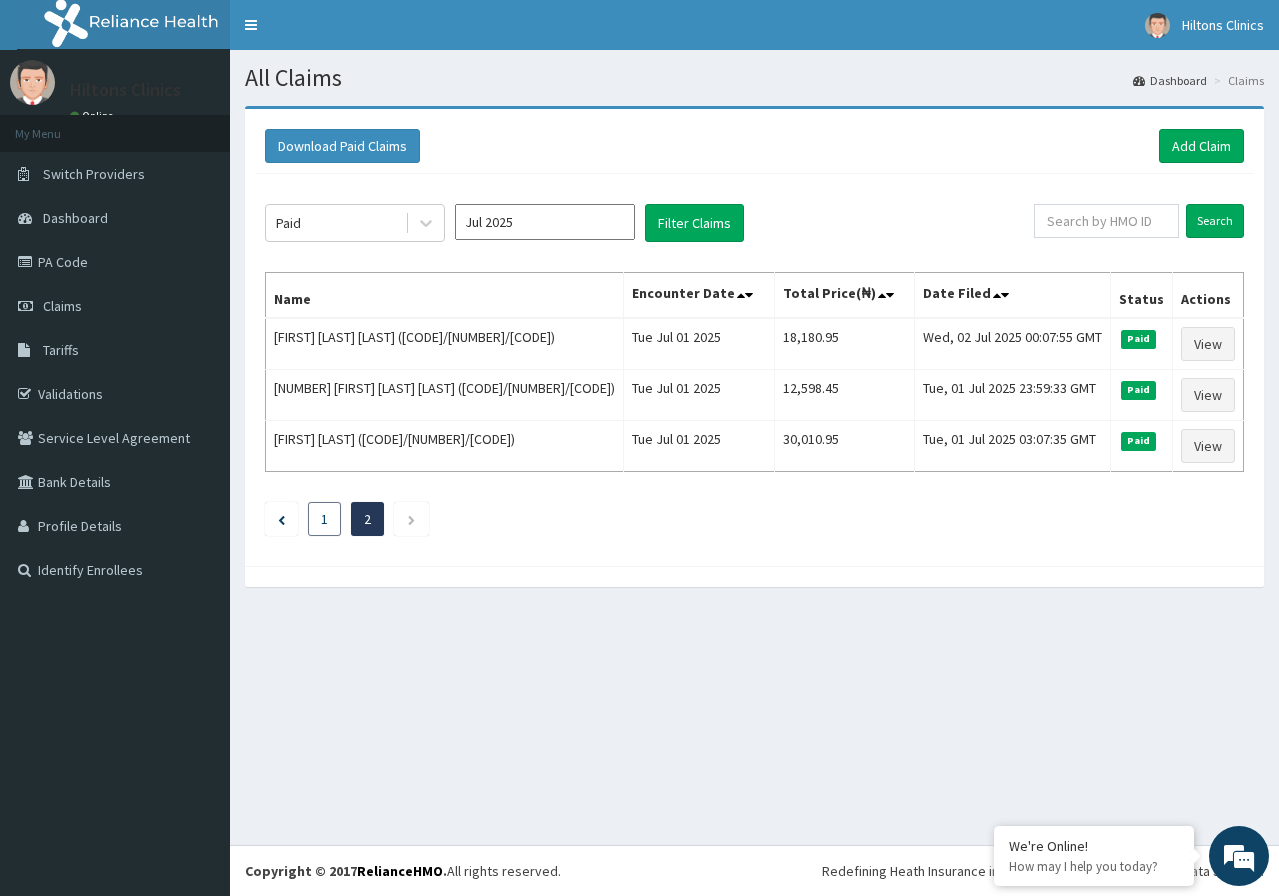 click on "1" at bounding box center (324, 519) 